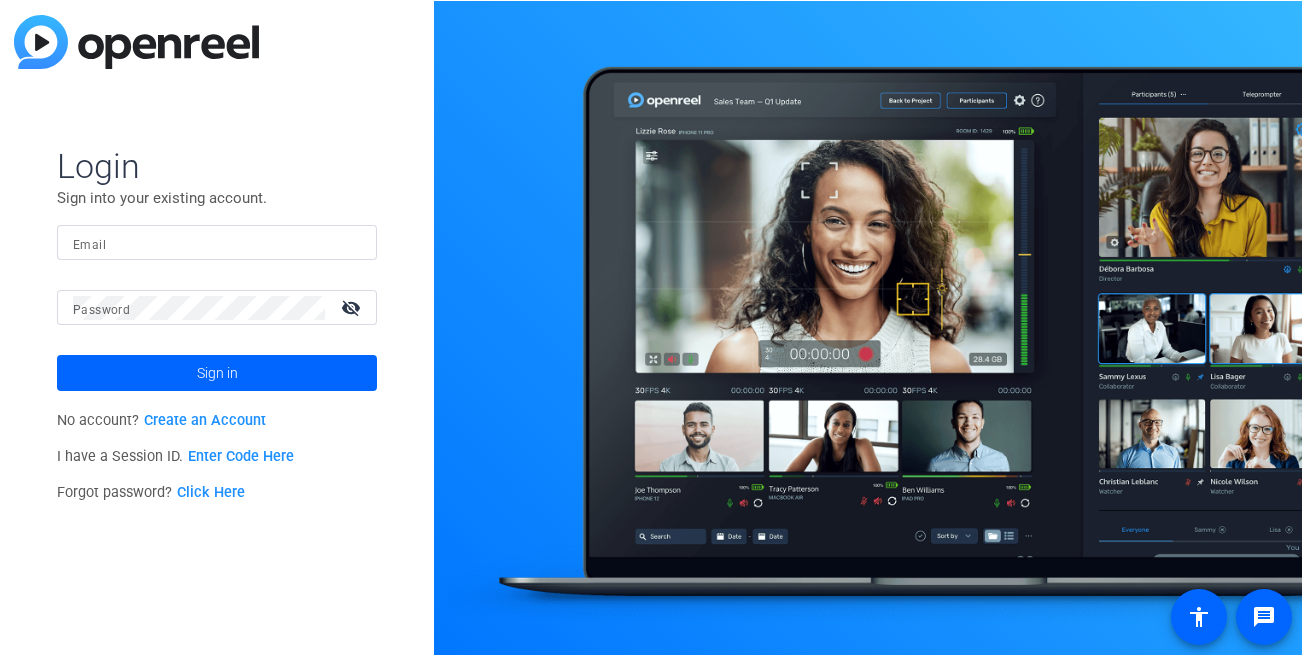 scroll, scrollTop: 0, scrollLeft: 0, axis: both 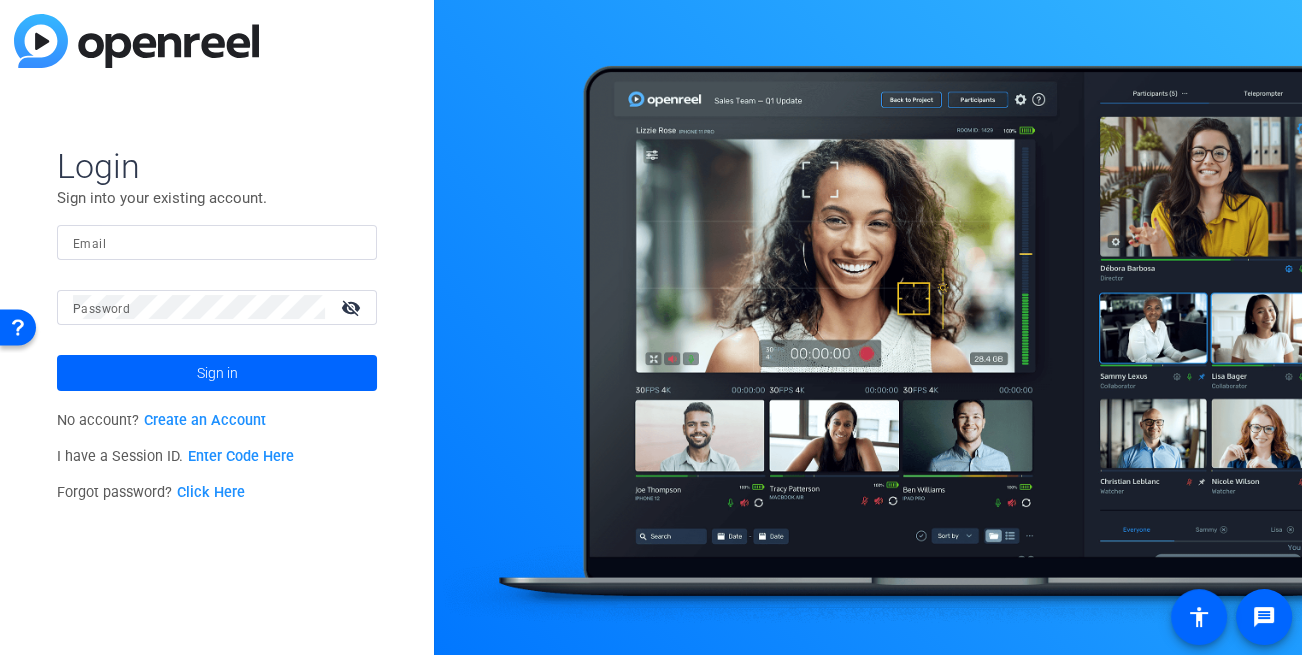 click on "Email" 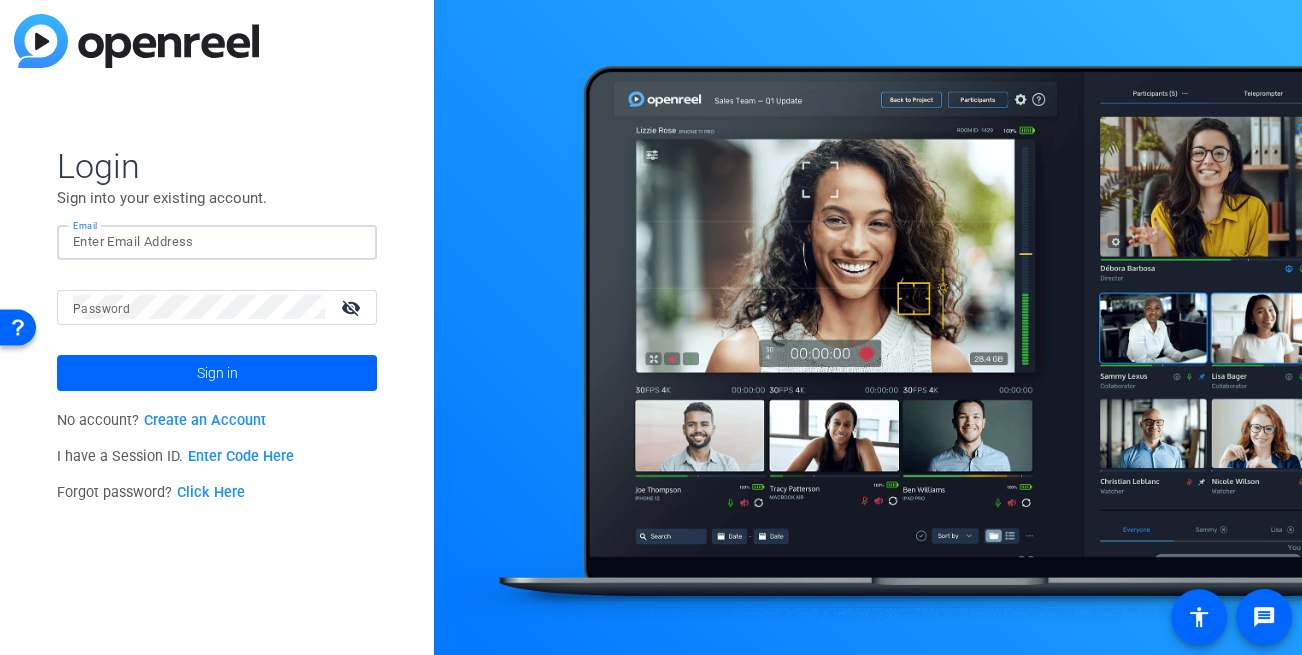 click on "Email" at bounding box center (217, 242) 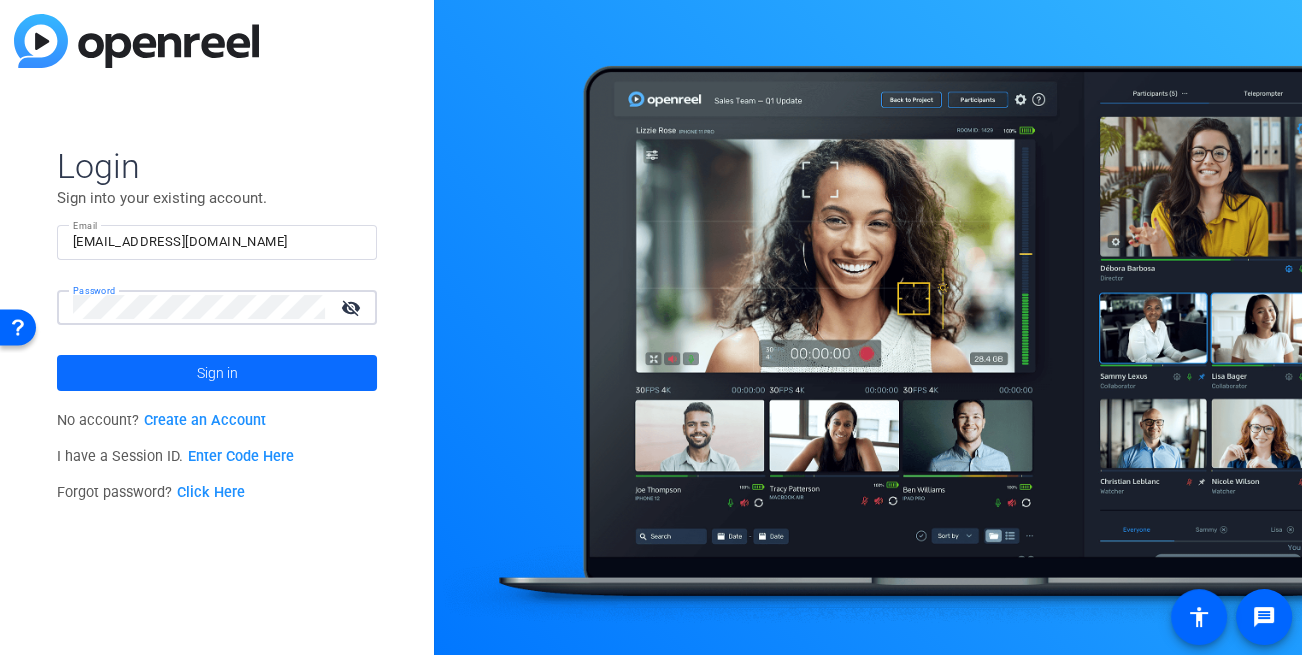 click 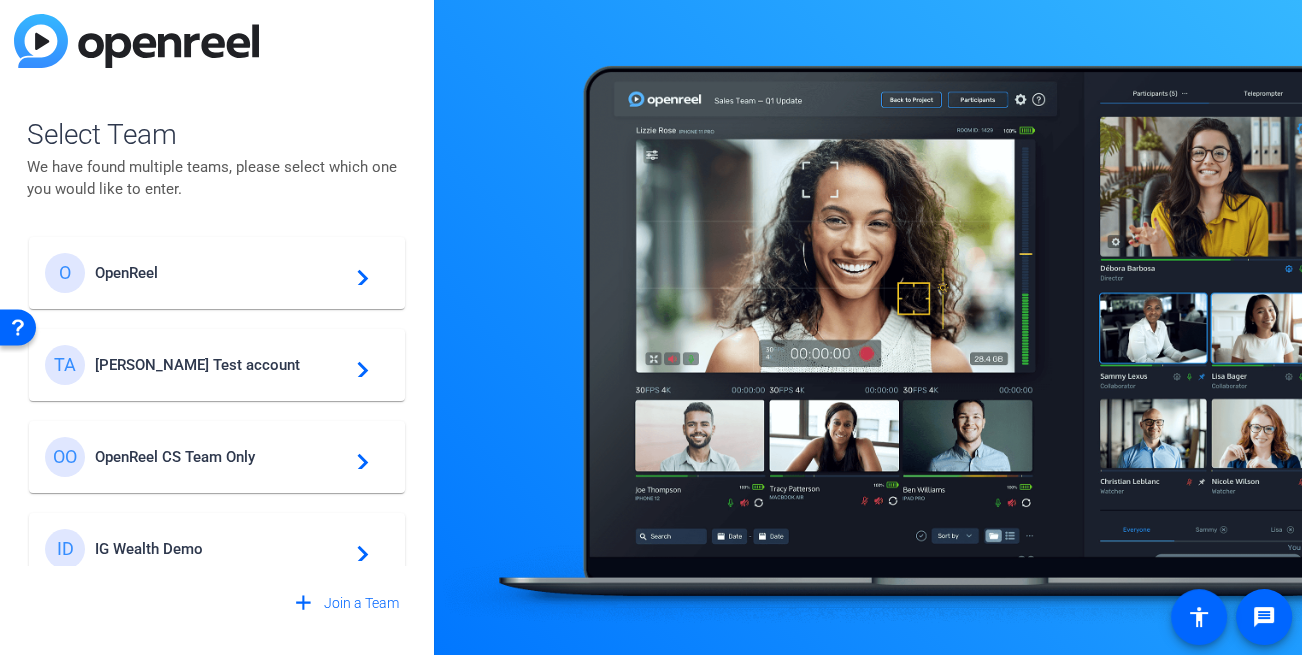 click on "[PERSON_NAME] Test account" 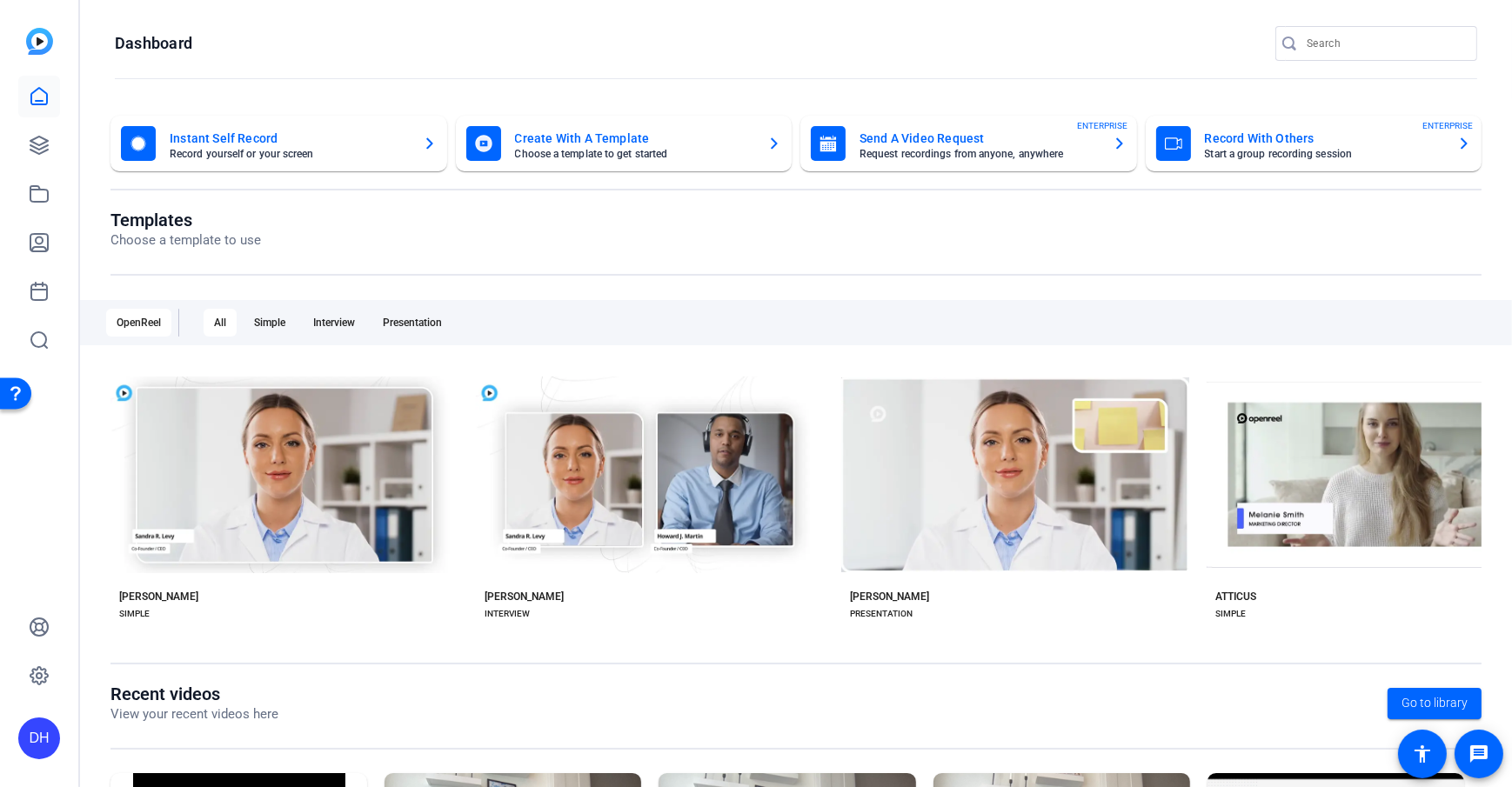 click on "DH" 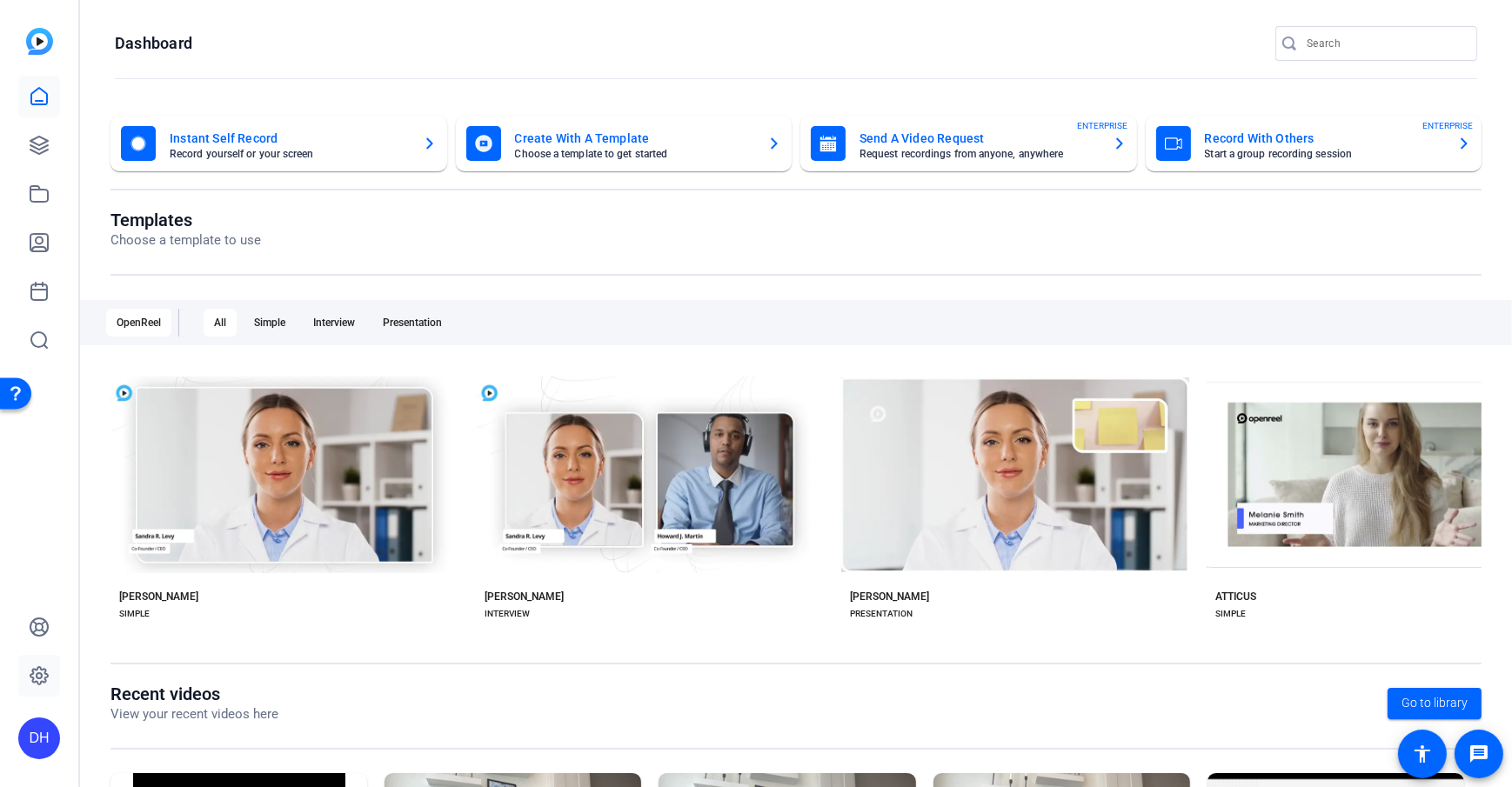click 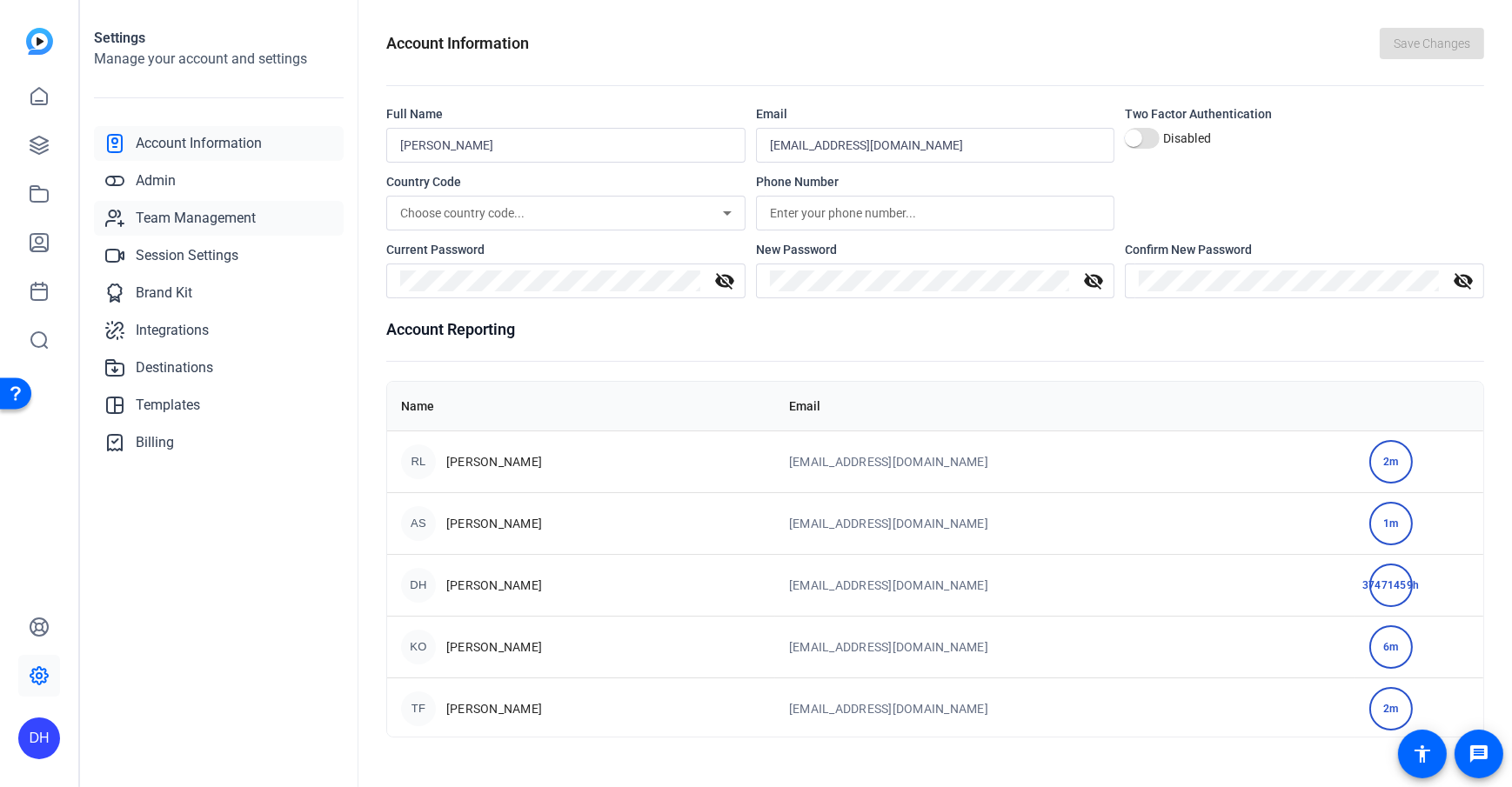 click on "Team Management" 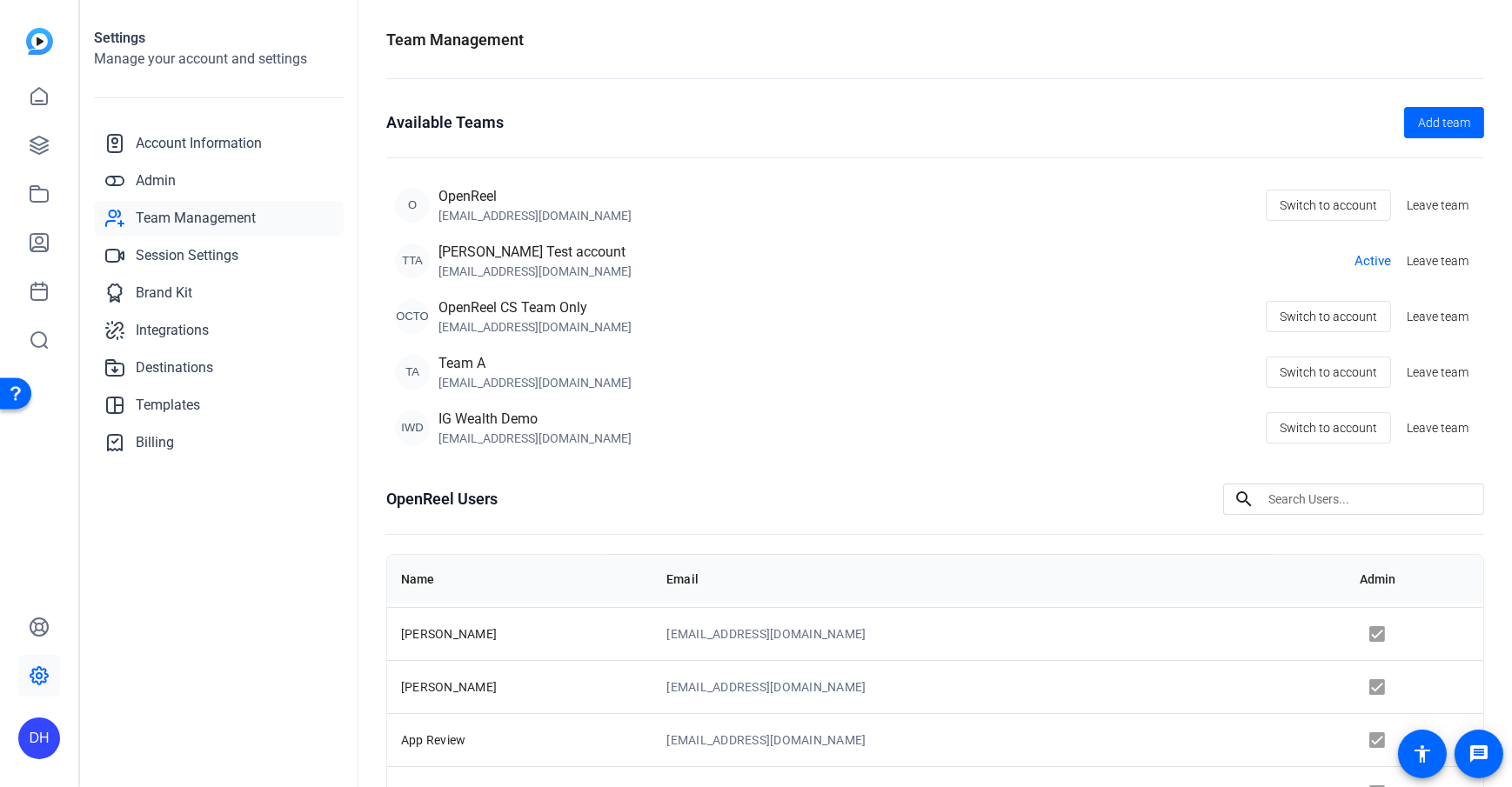 scroll, scrollTop: 117, scrollLeft: 0, axis: vertical 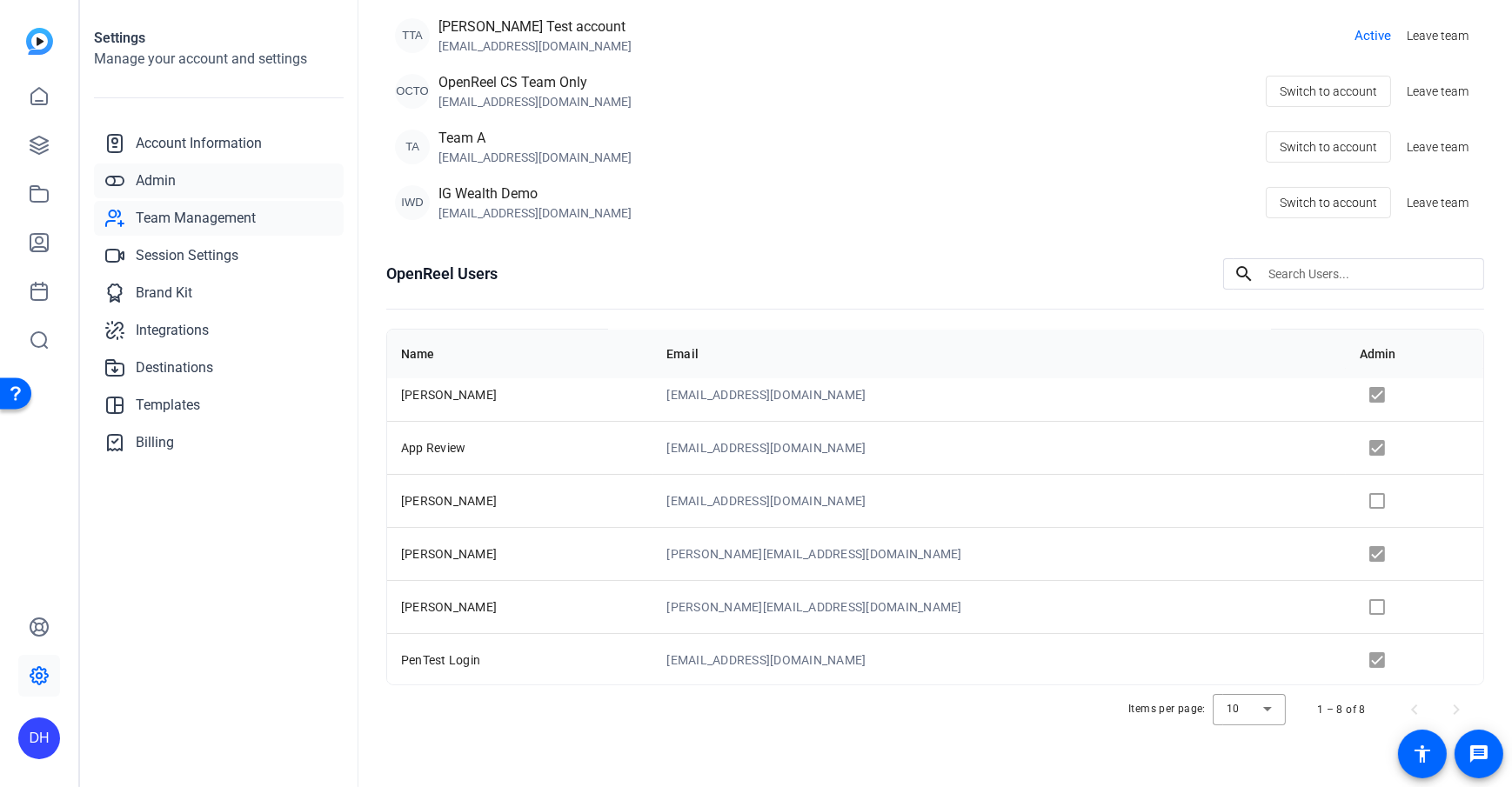 click on "Admin" 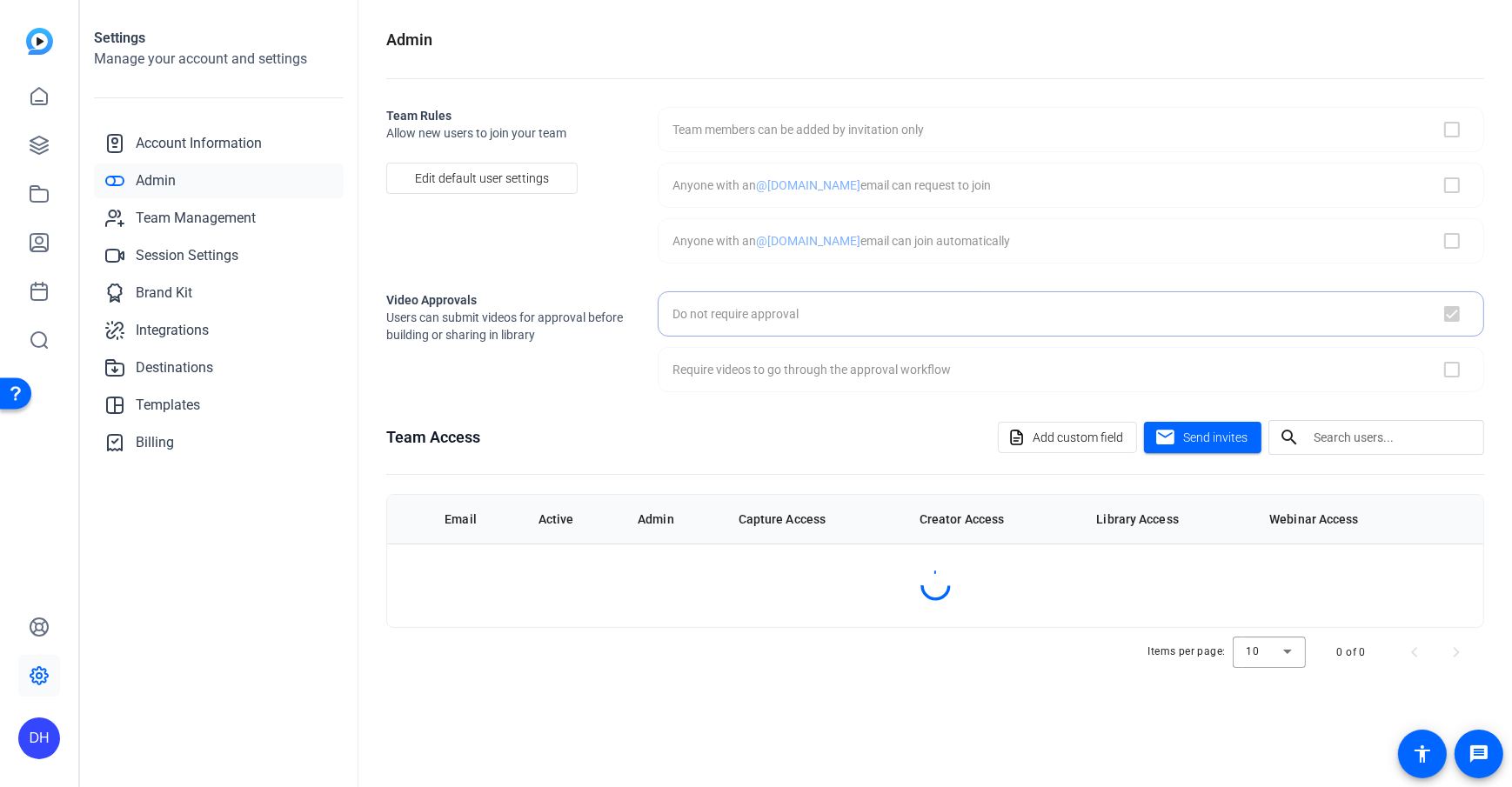 scroll, scrollTop: 0, scrollLeft: 0, axis: both 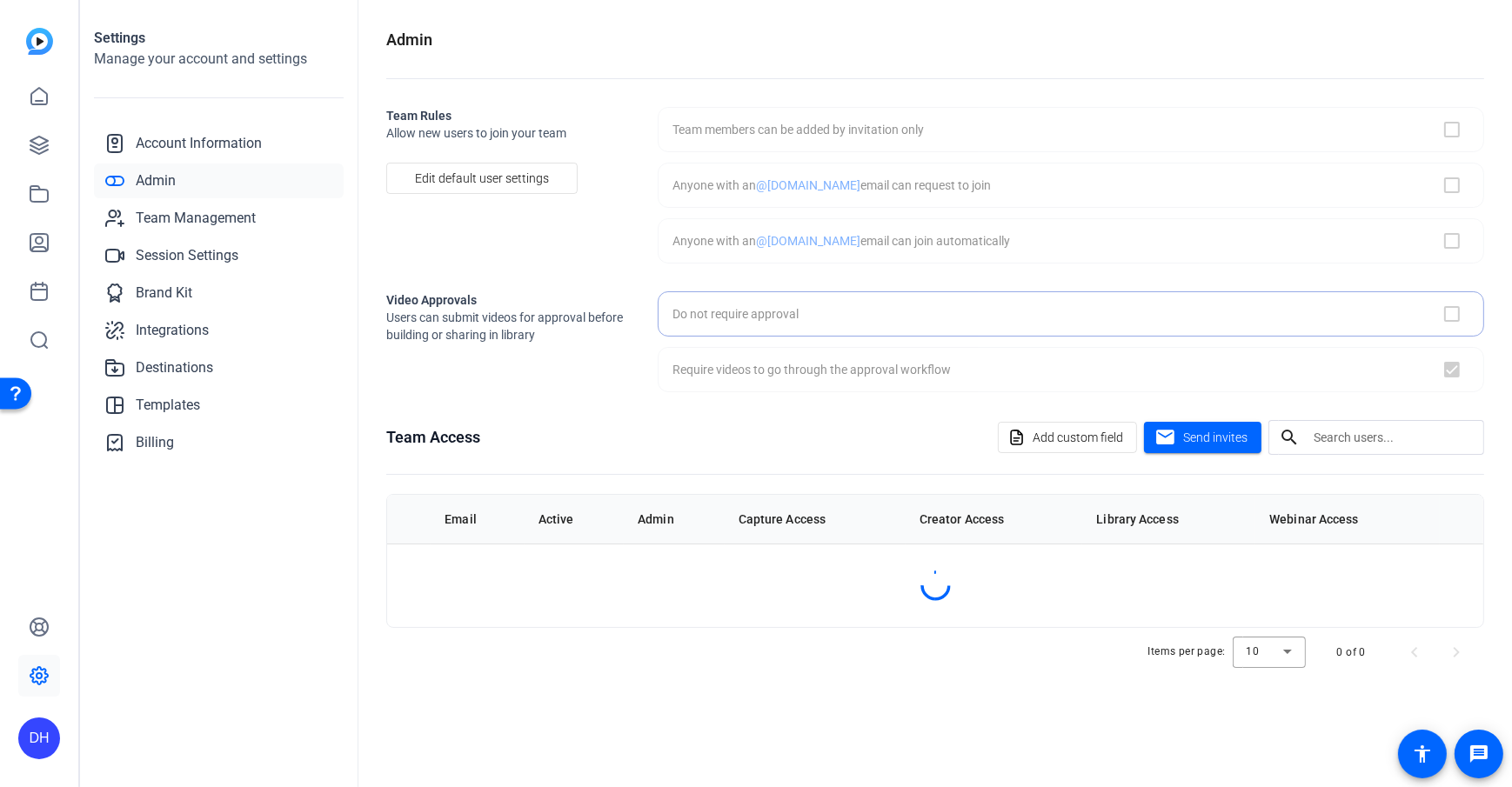 checkbox on "true" 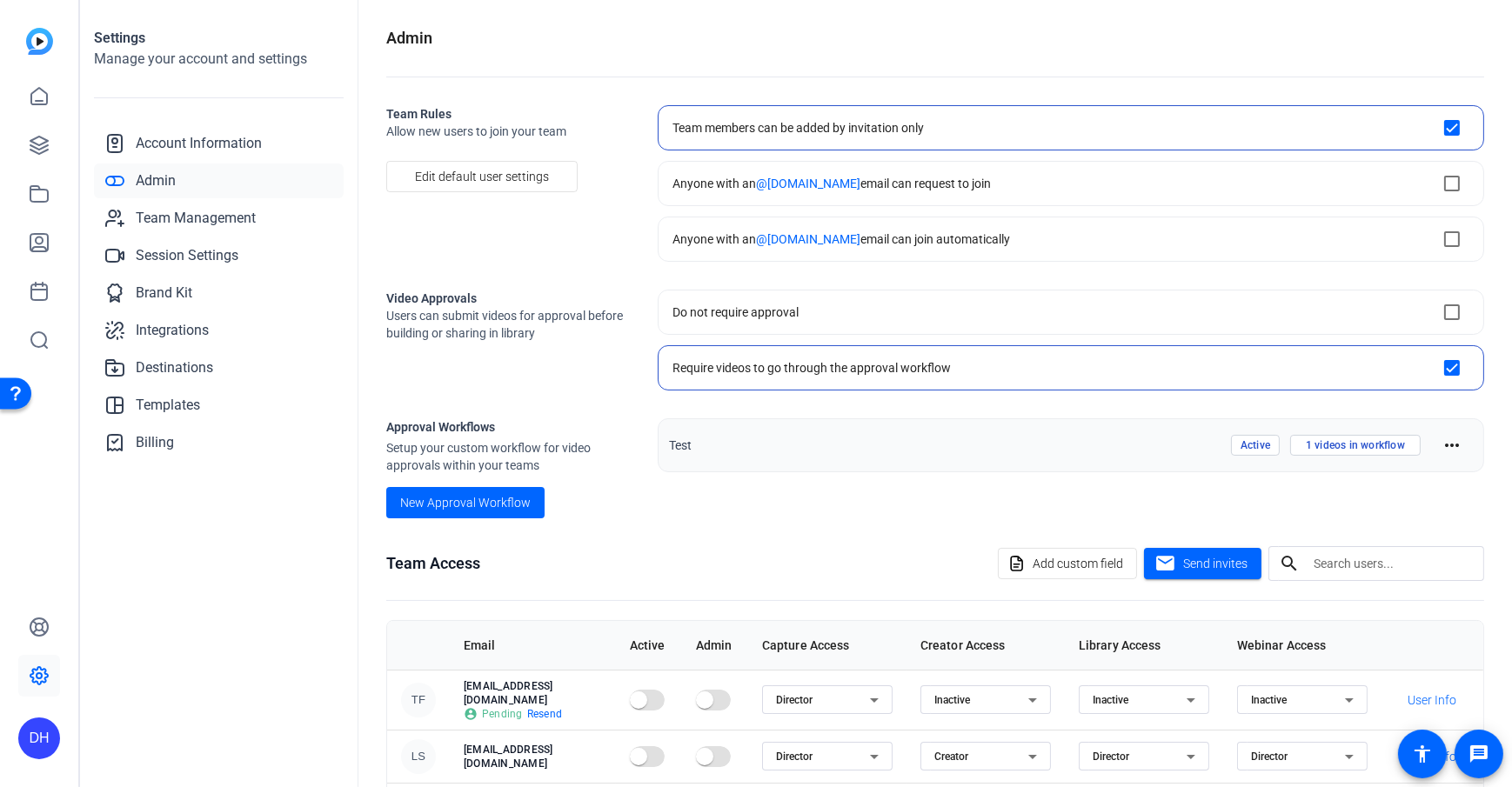 scroll, scrollTop: 3, scrollLeft: 0, axis: vertical 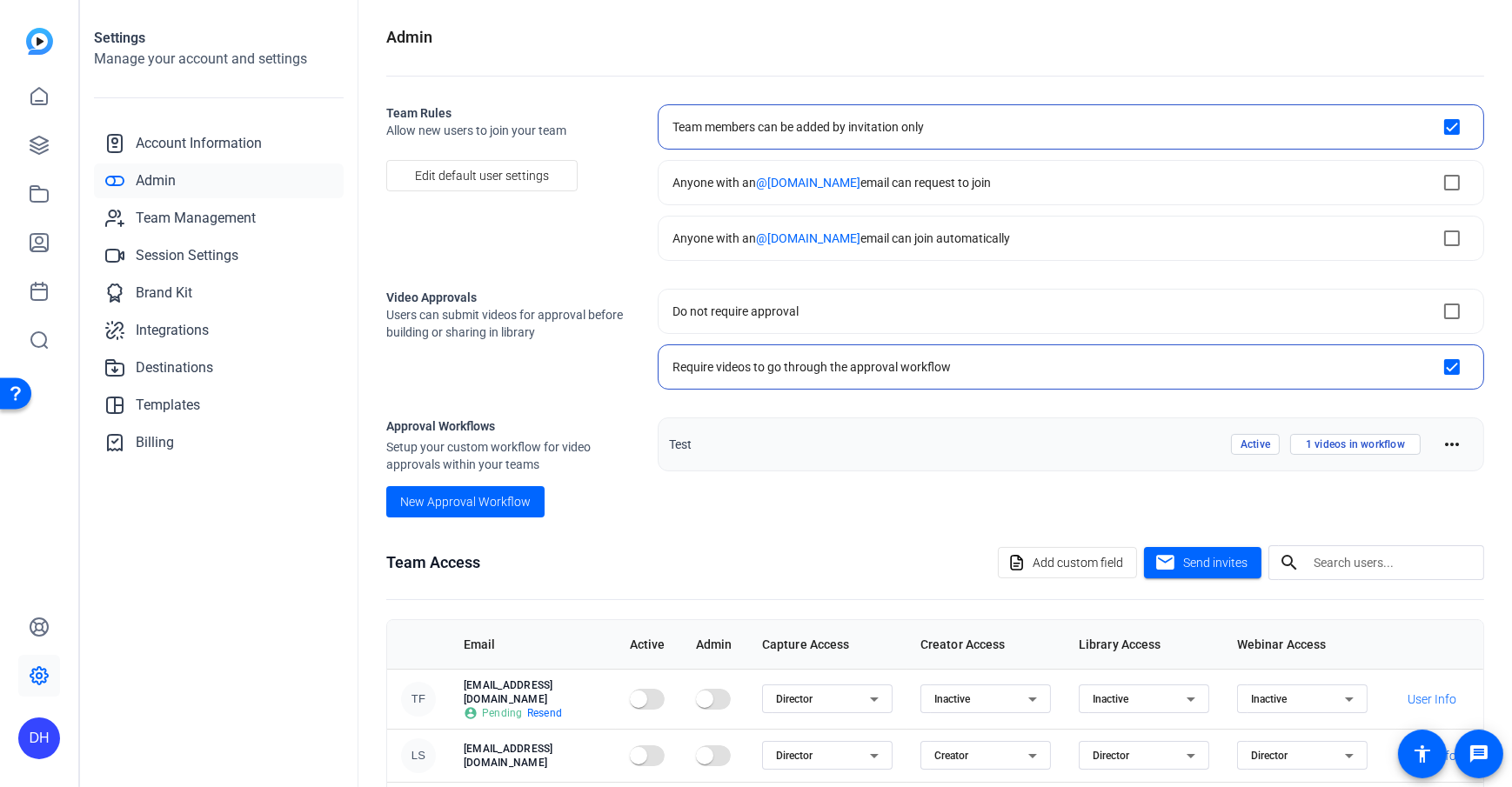 click on "Do not require approval" 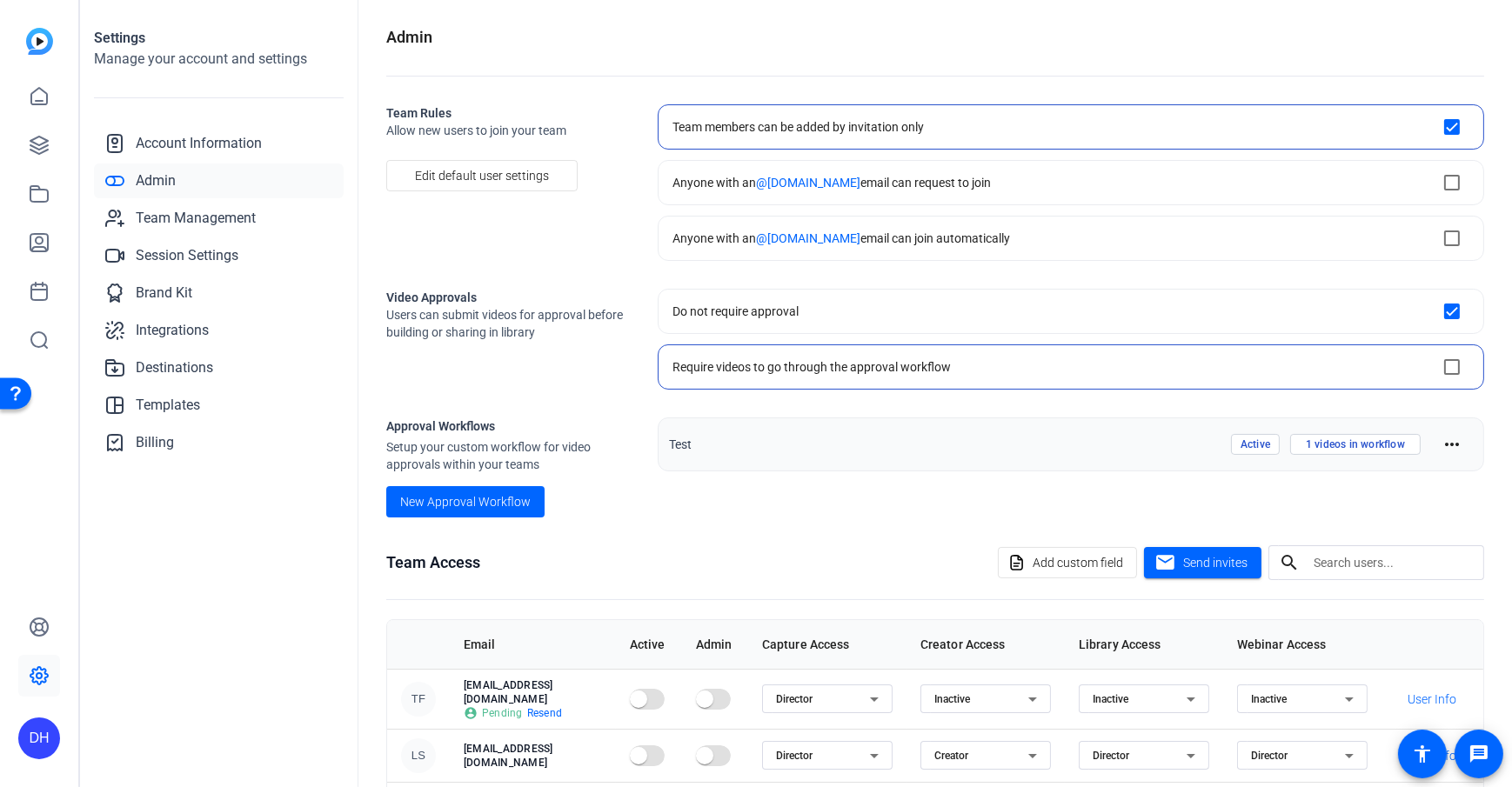 checkbox on "true" 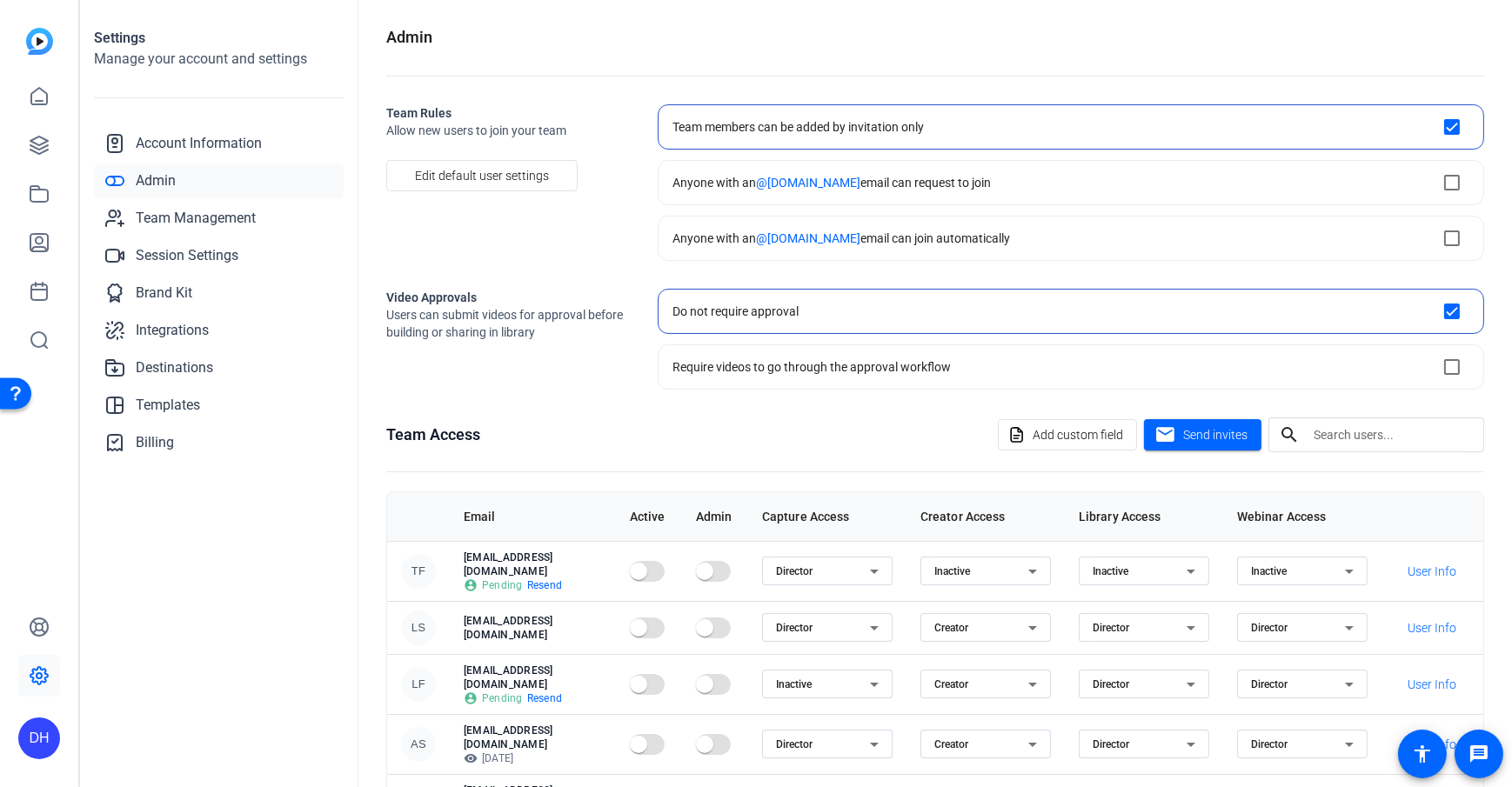 click on "Settings Manage your account and settings
Account Information
Admin
Team Management
Session Settings
Brand Kit
Integrations
Destinations
Templates
Billing" 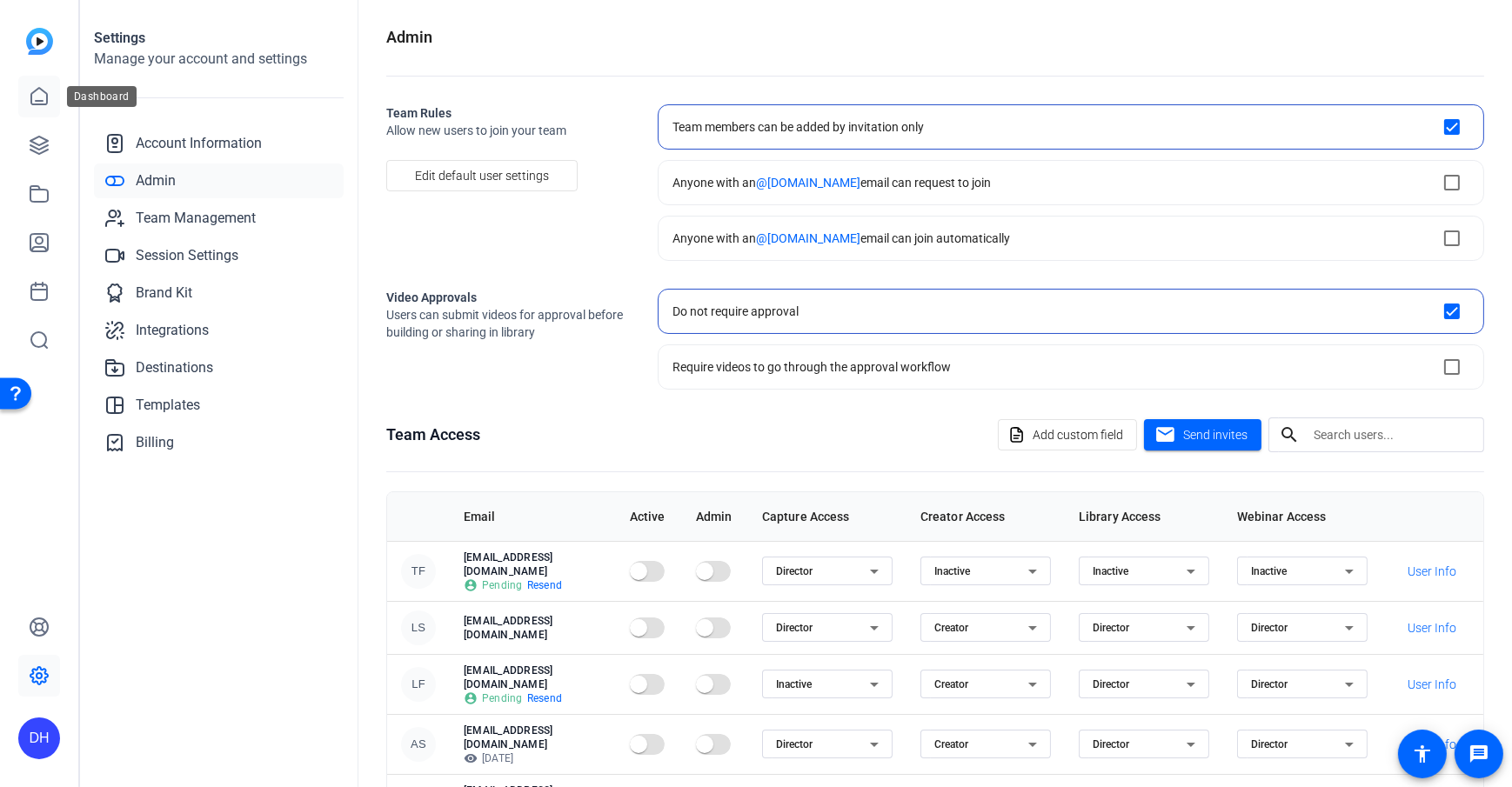 click 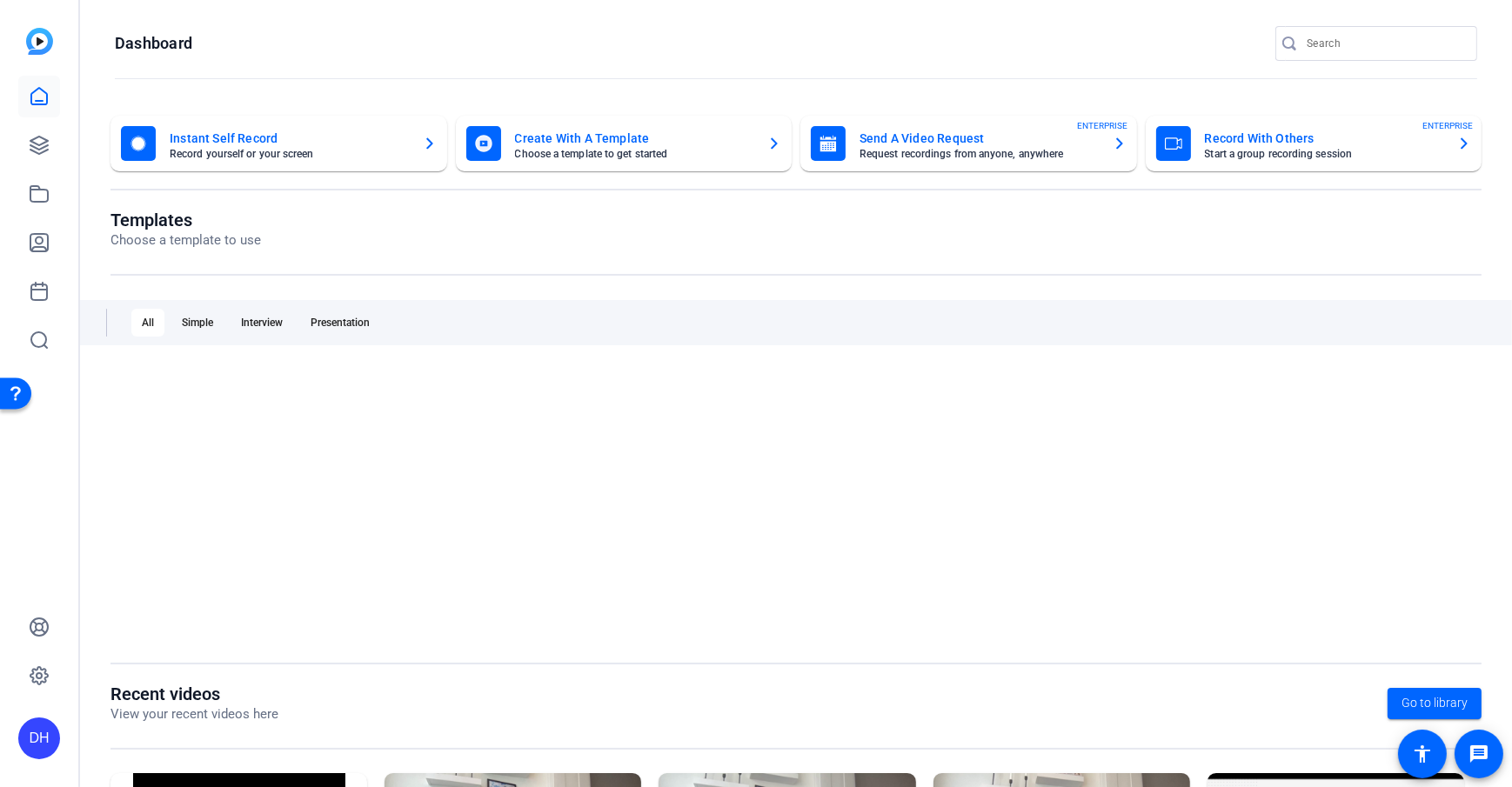 click on "Dashboard" 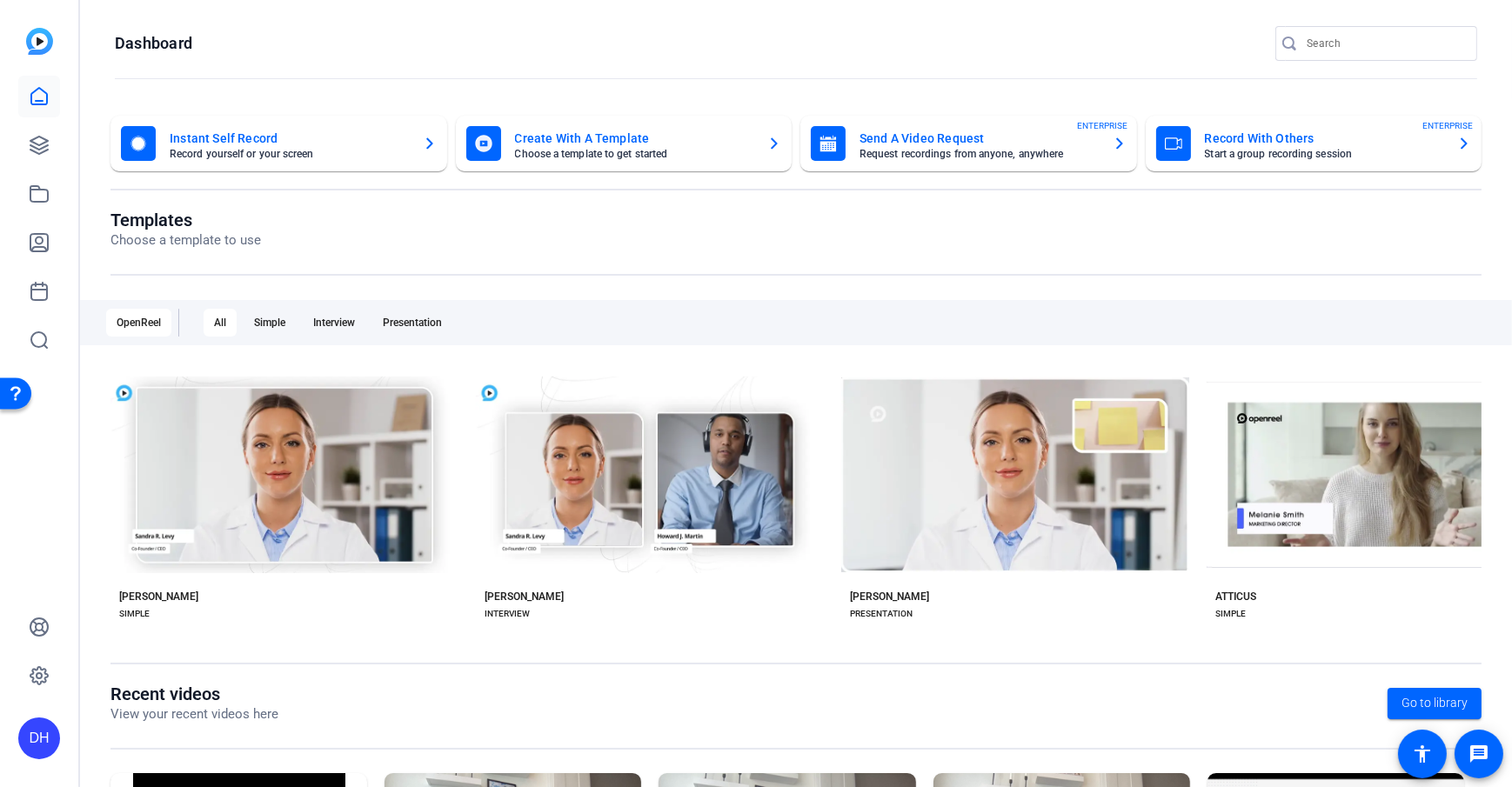 click 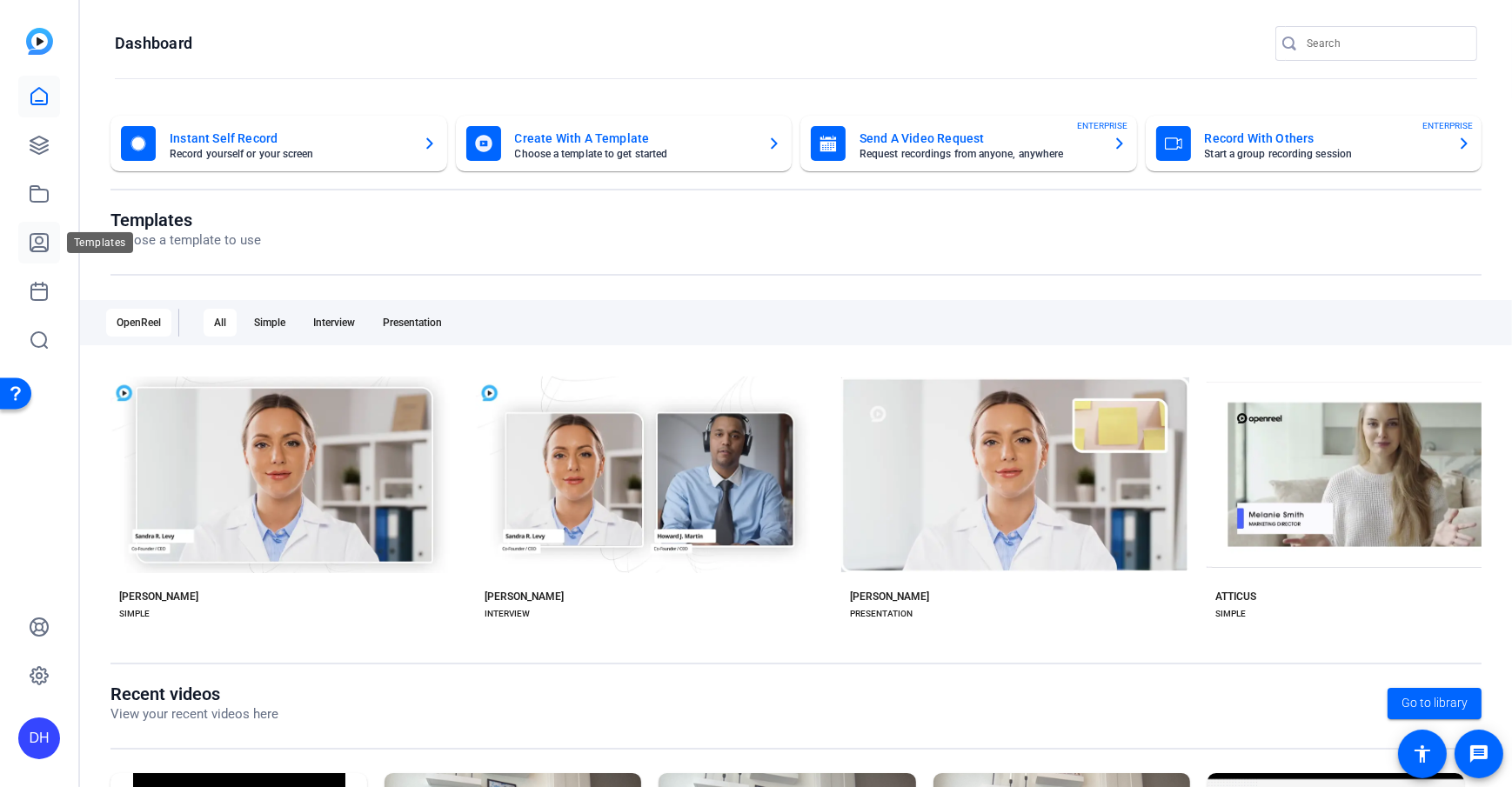 click 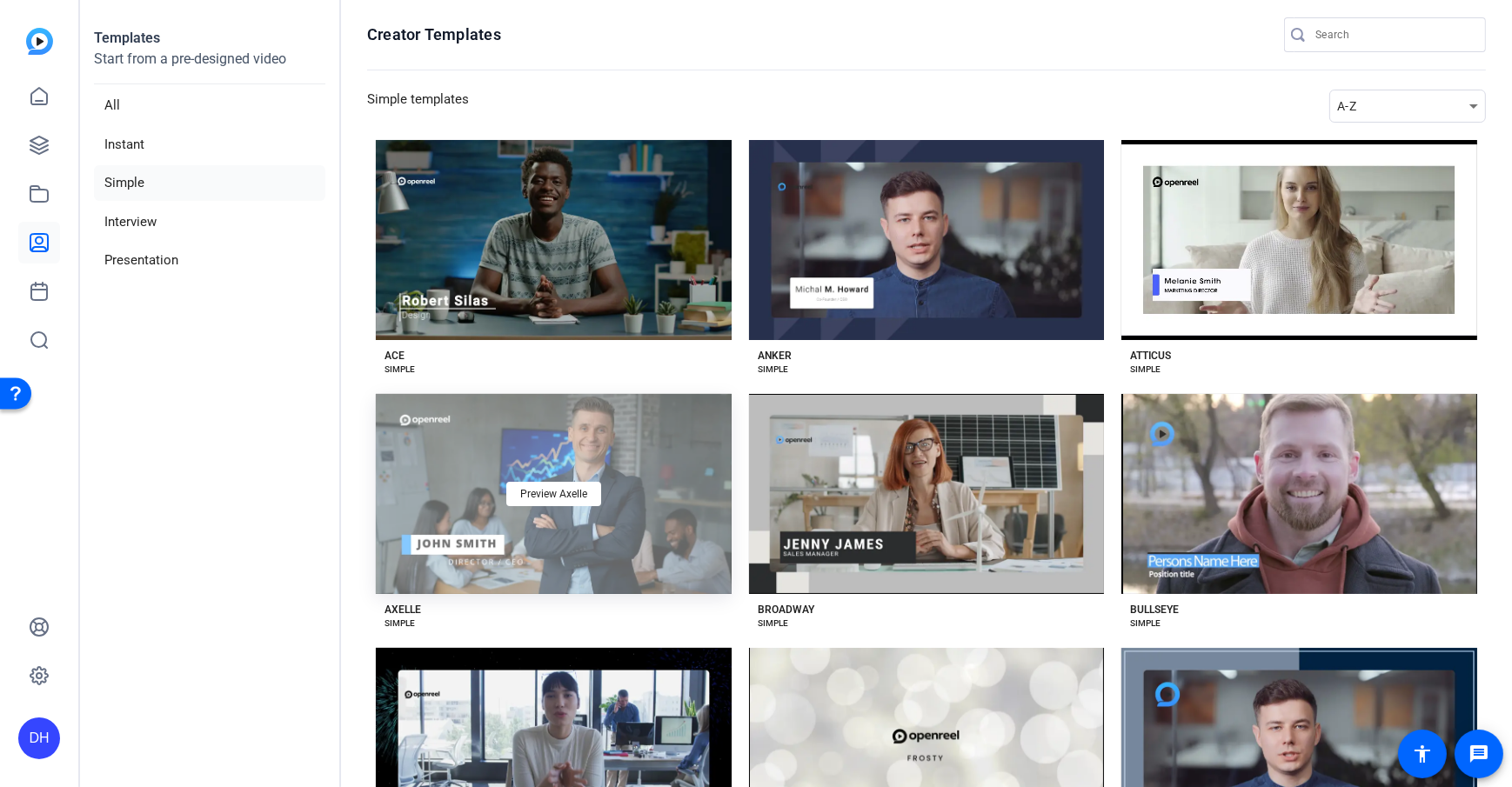 click on "Preview Axelle" 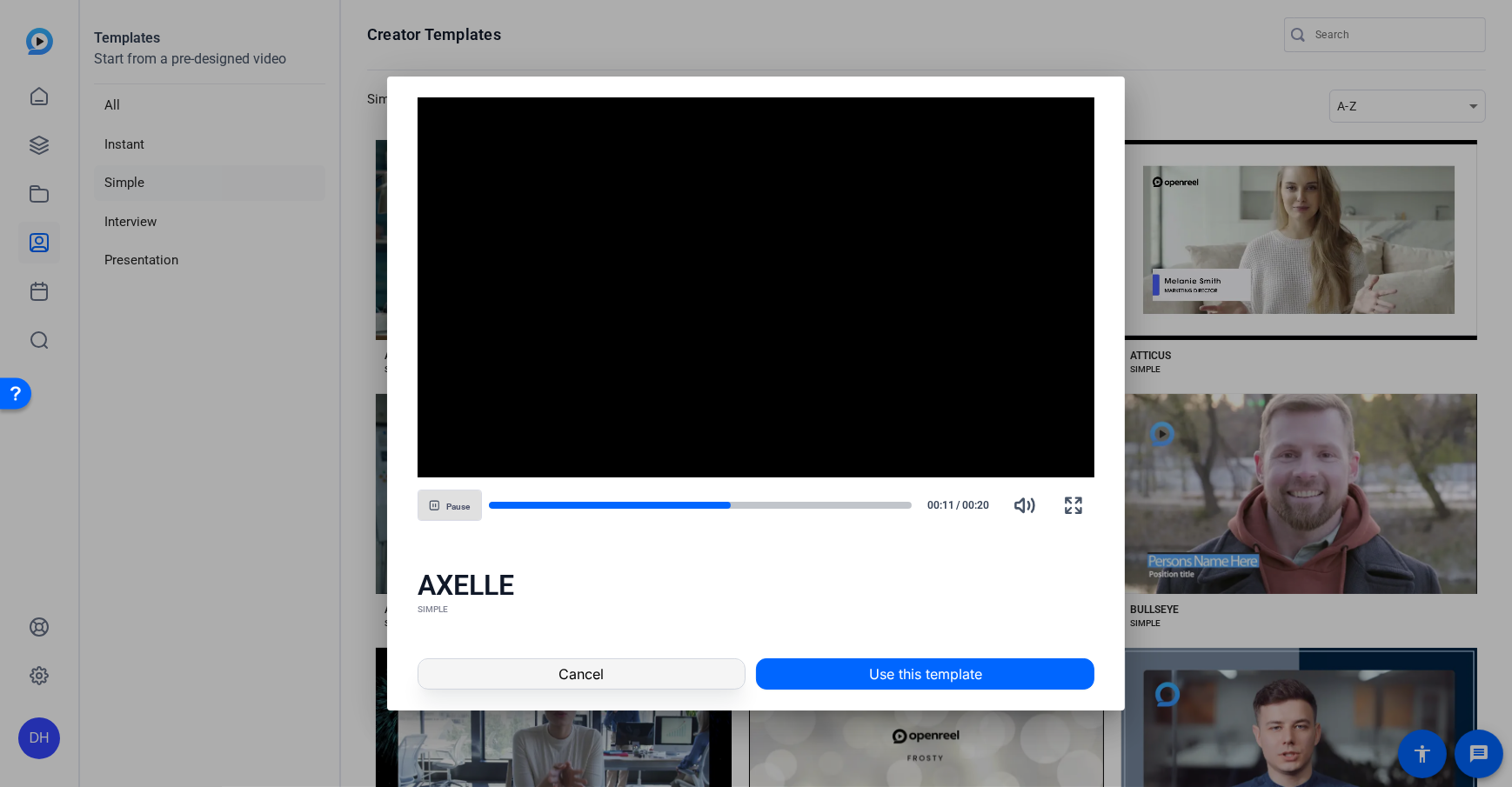 click on "Cancel" at bounding box center (581, 674) 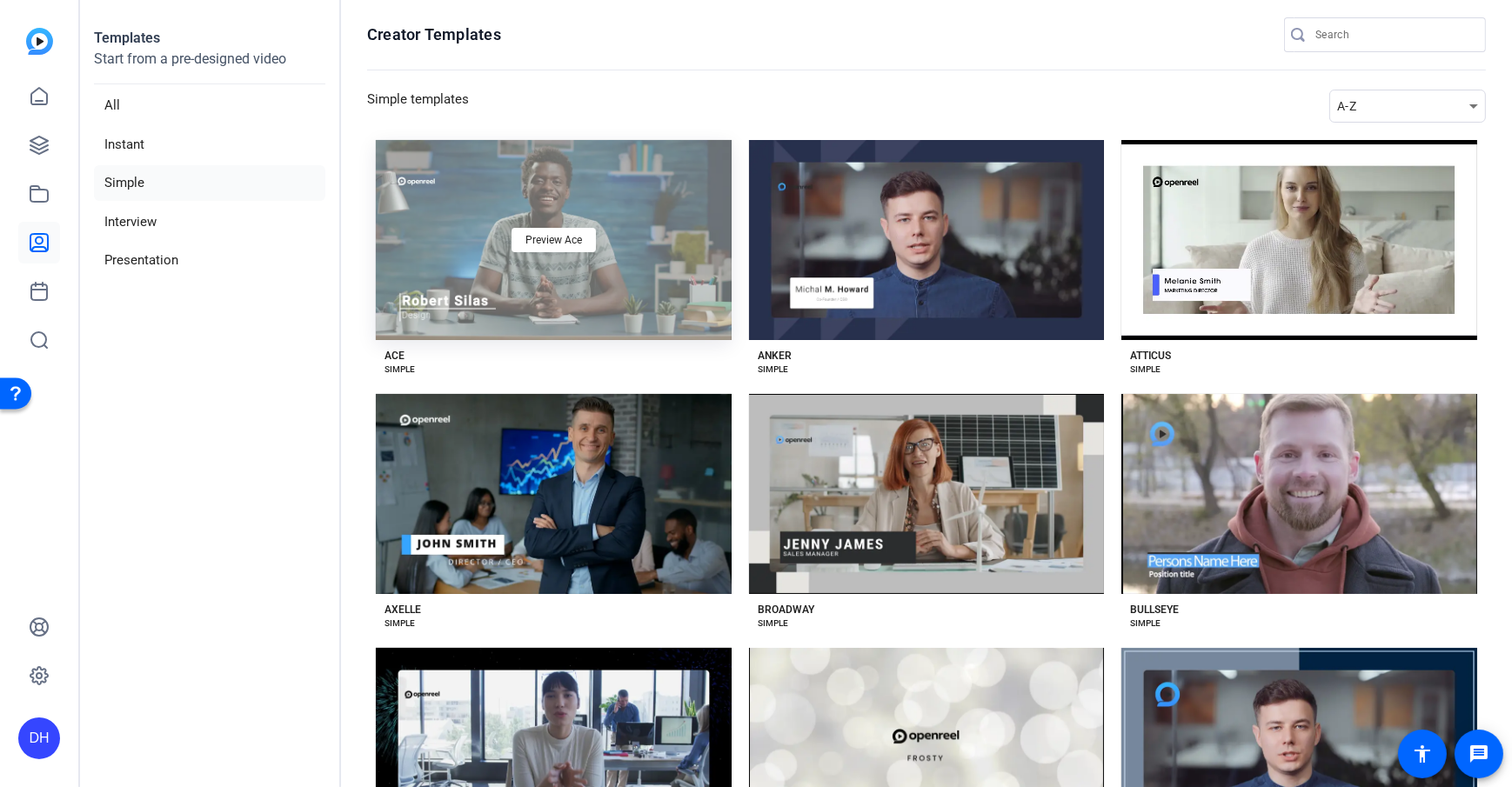 click on "Preview Ace" 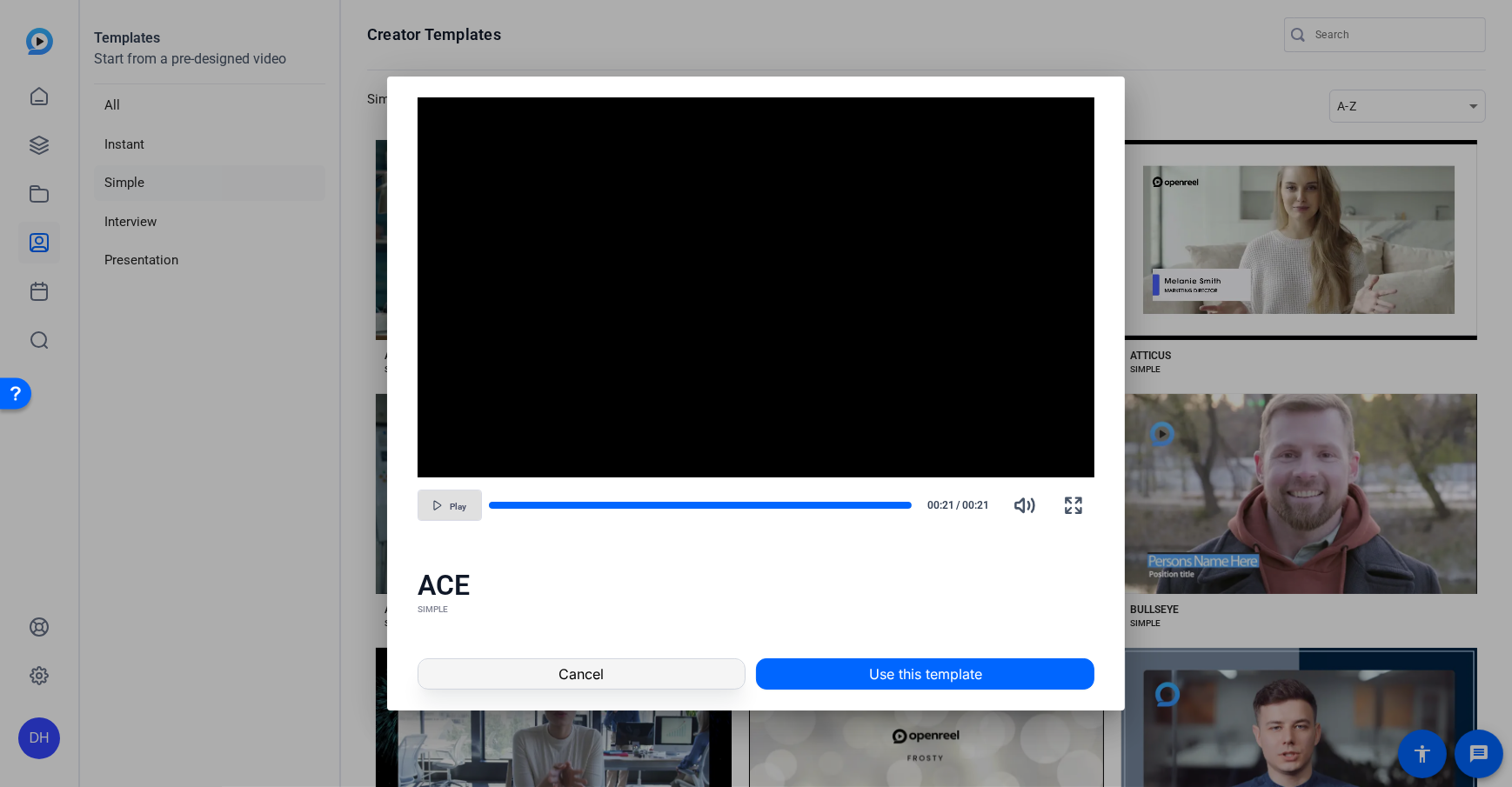 click at bounding box center [581, 674] 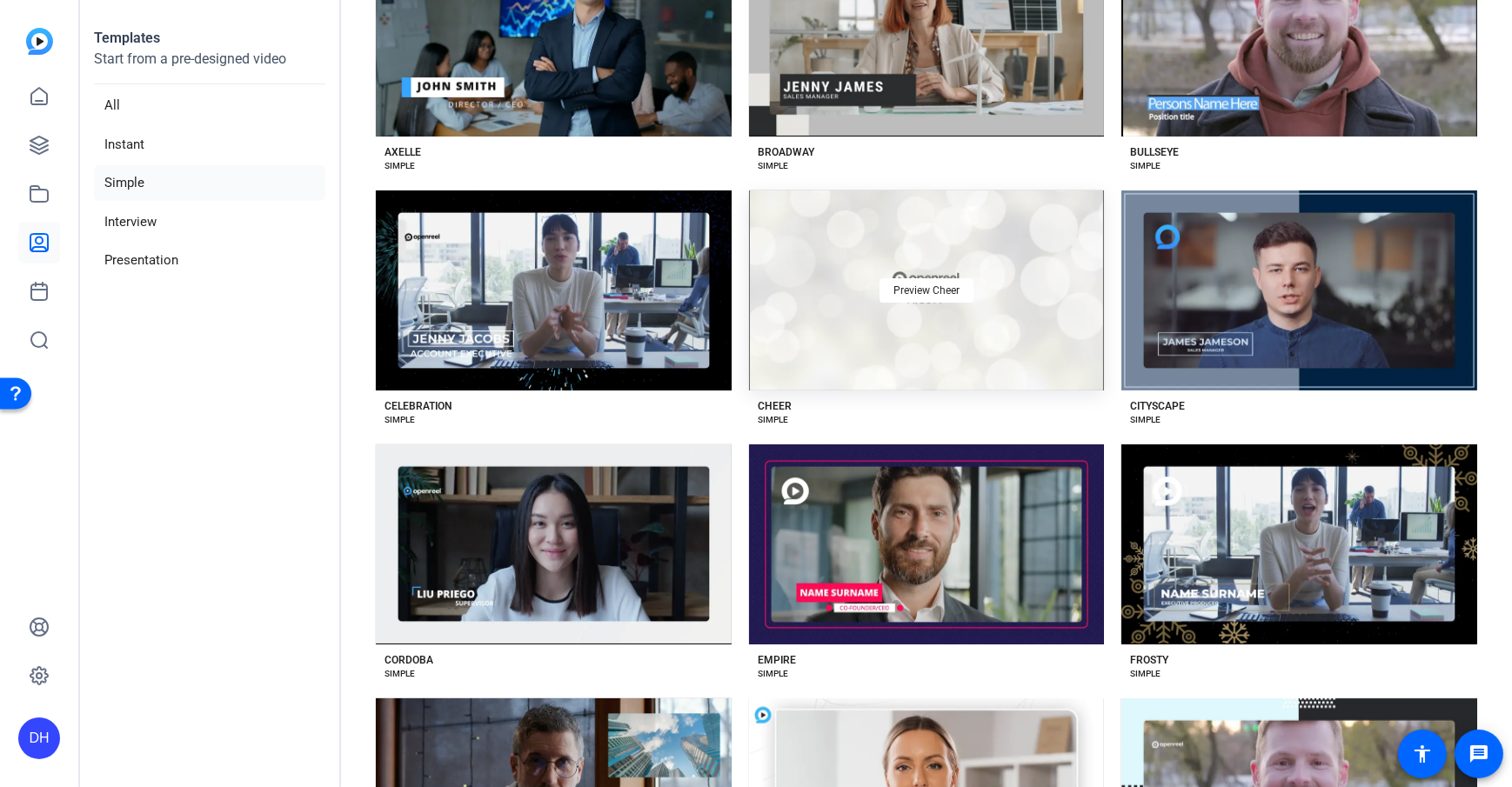 scroll, scrollTop: 476, scrollLeft: 0, axis: vertical 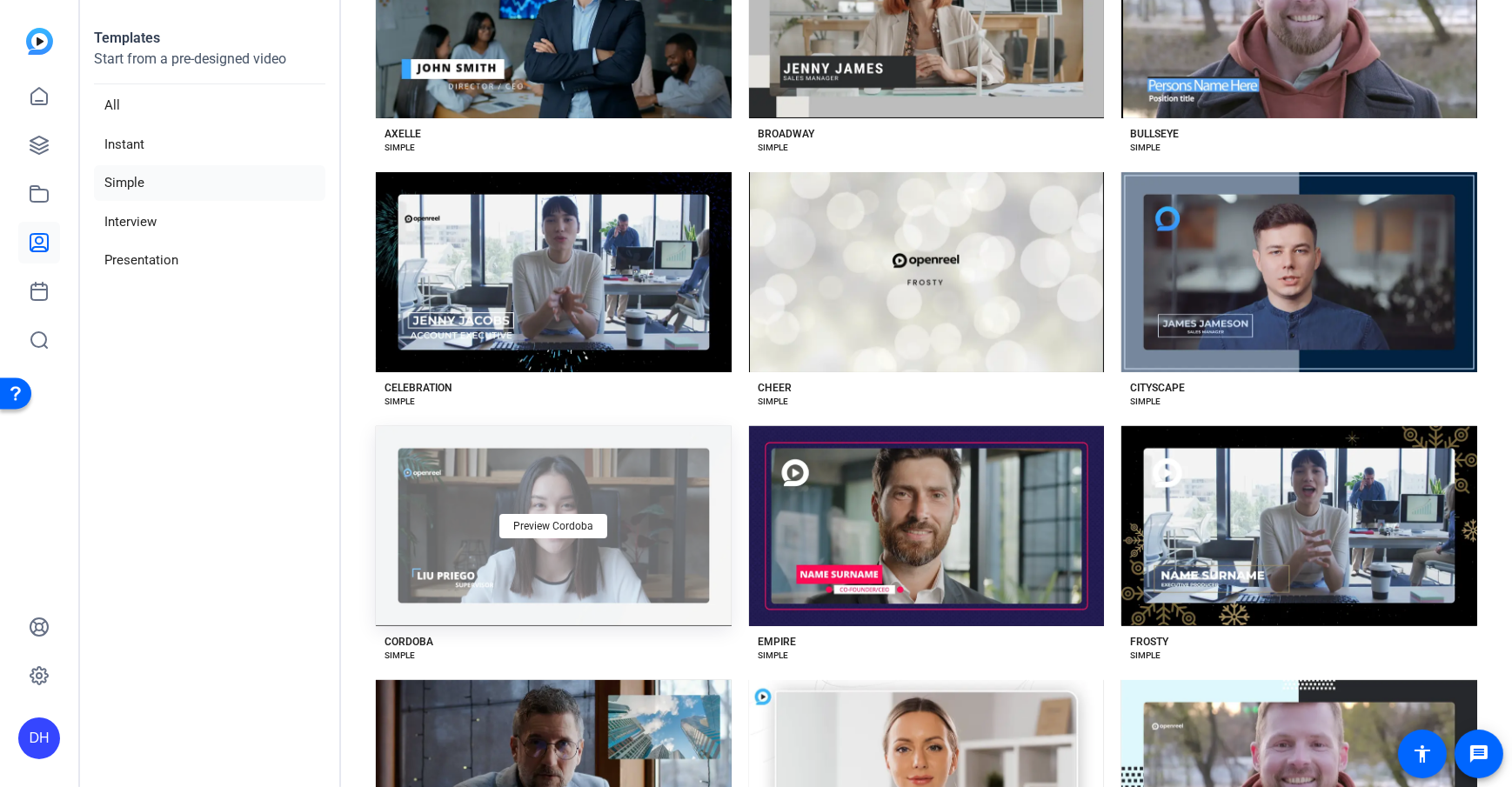 click on "Preview Cordoba" 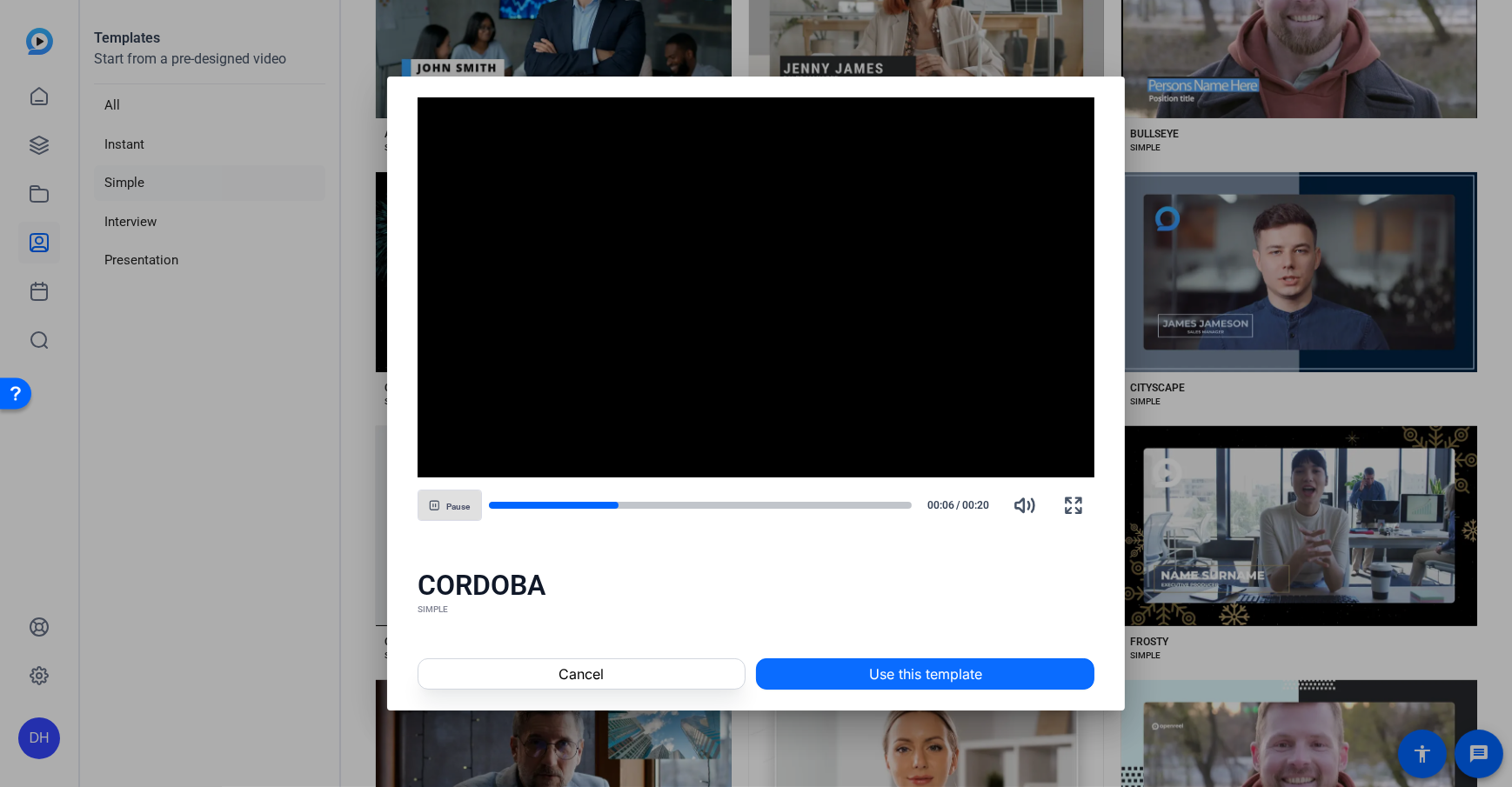 click on "Use this template" at bounding box center [926, 674] 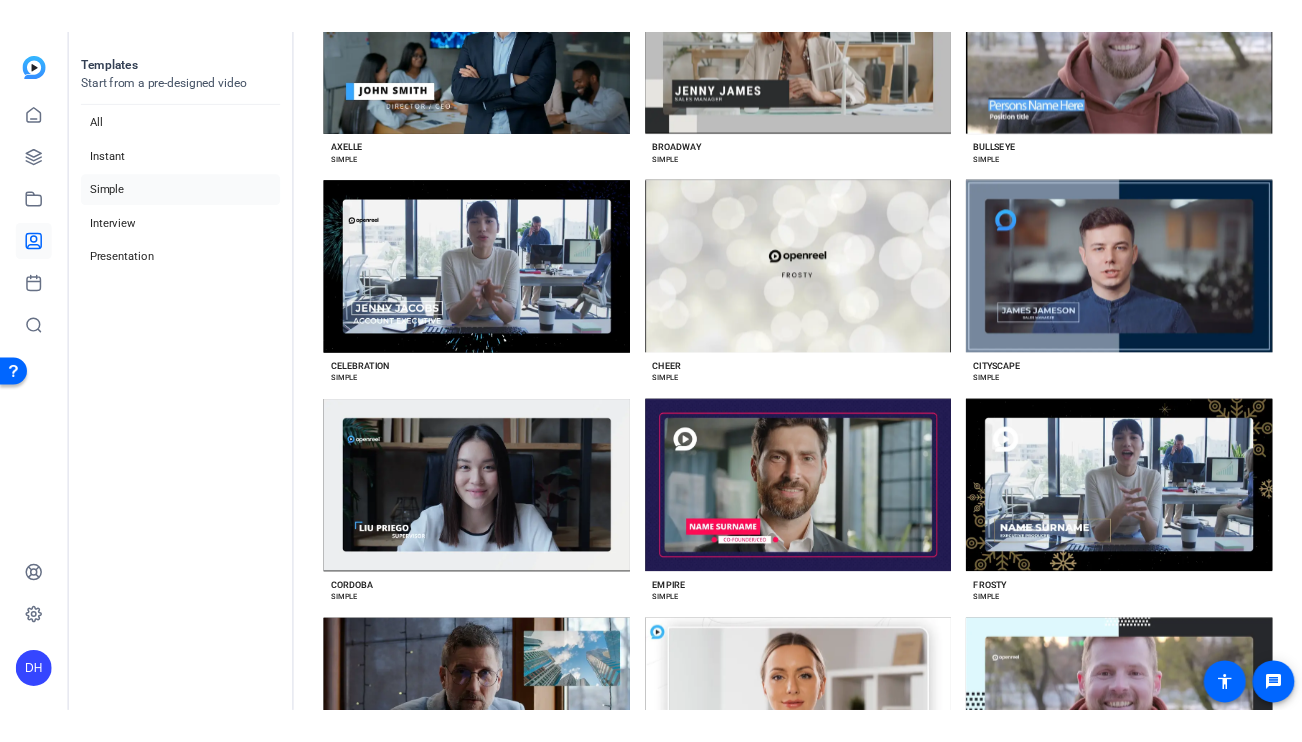 scroll, scrollTop: 547, scrollLeft: 0, axis: vertical 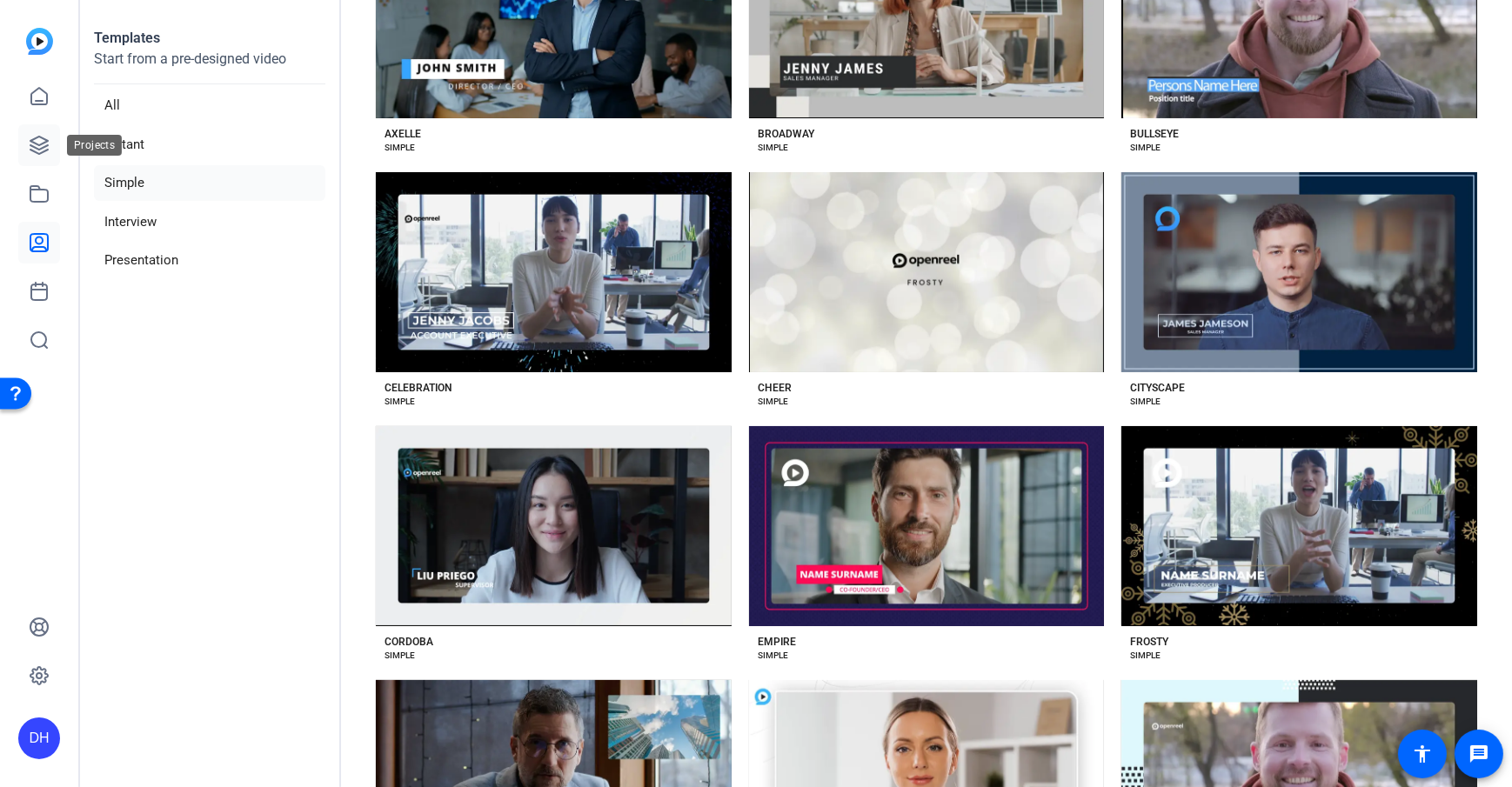 click 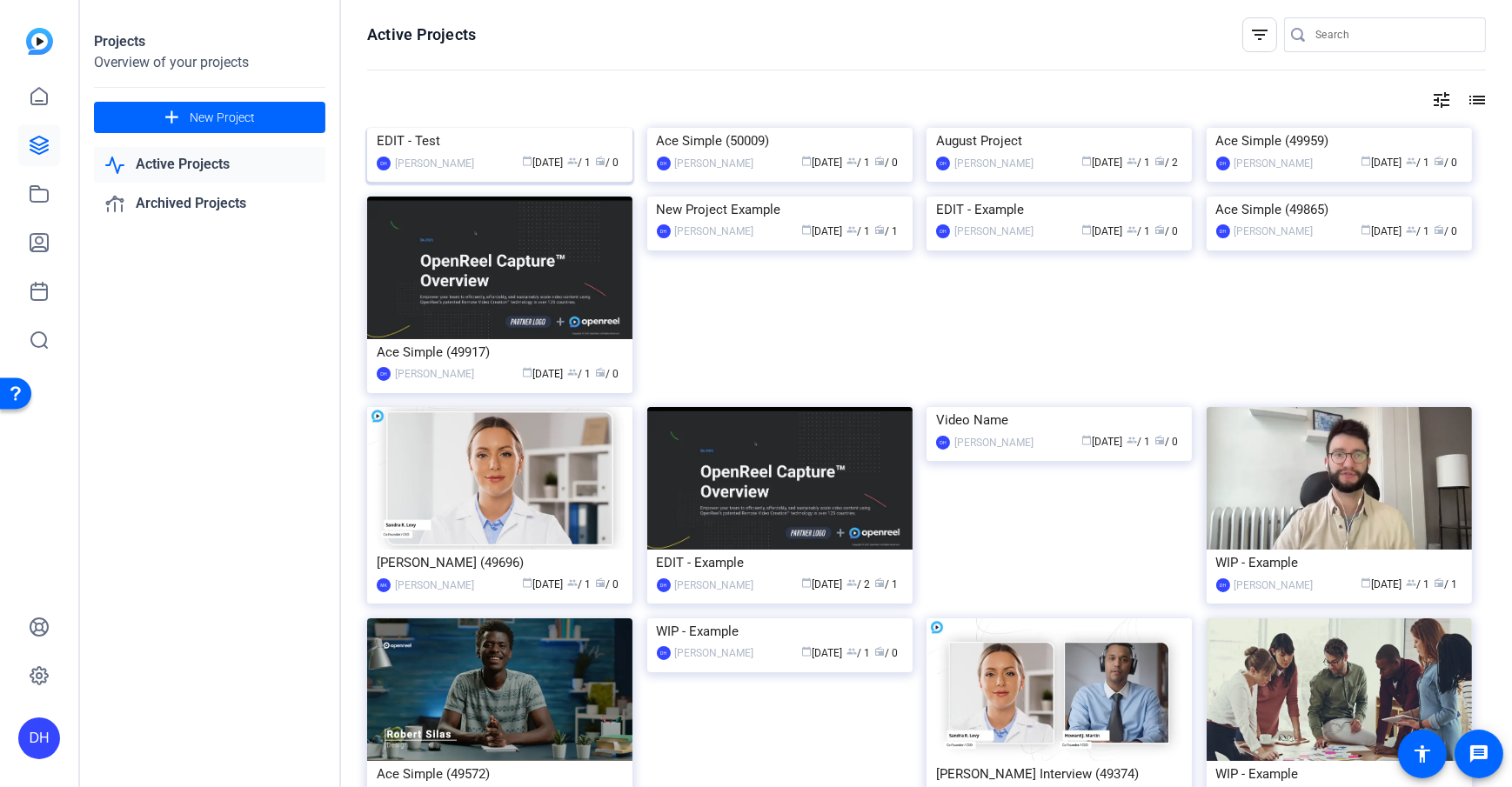 click on "EDIT - Test" 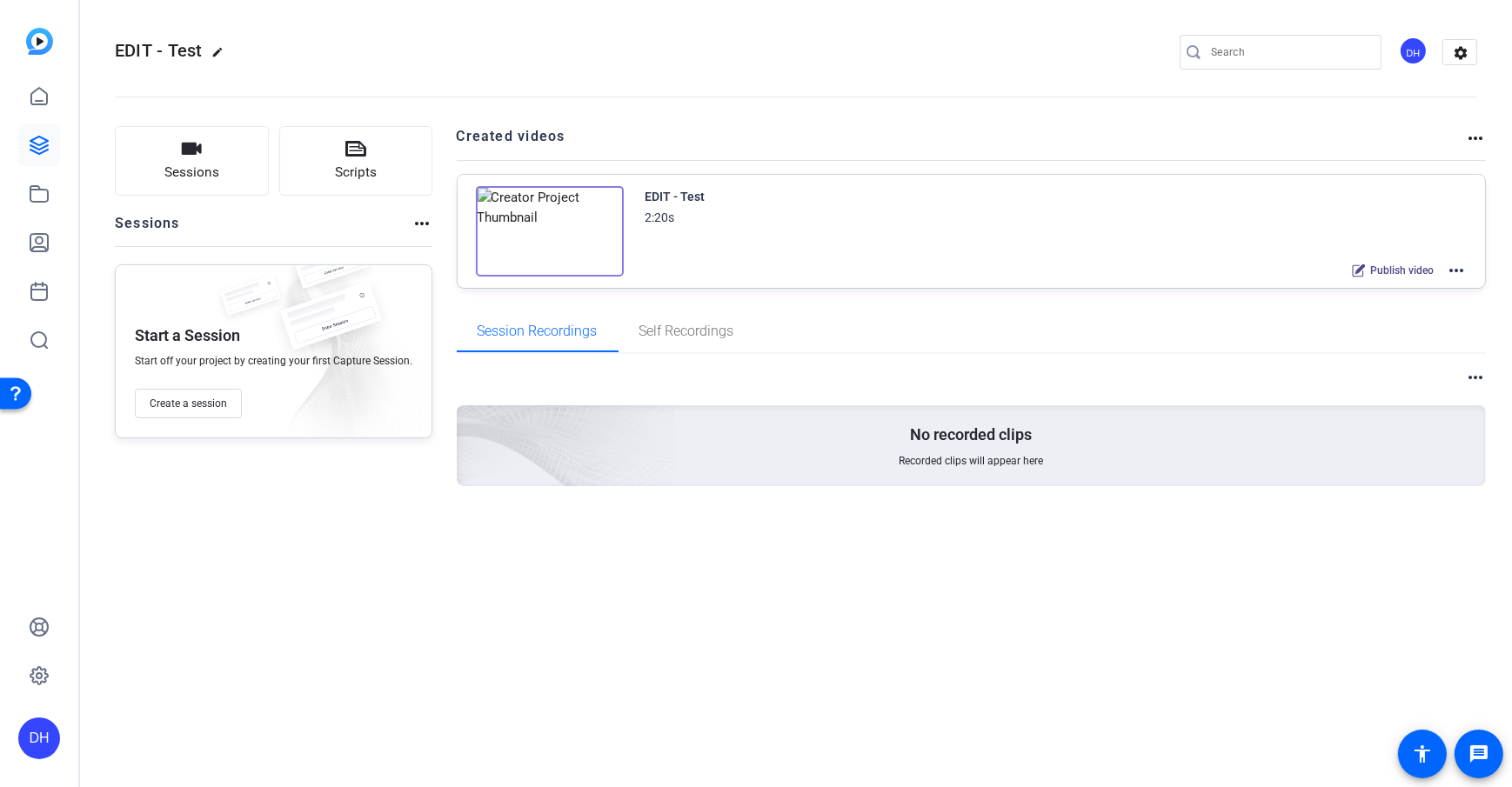 click on "more_horiz" 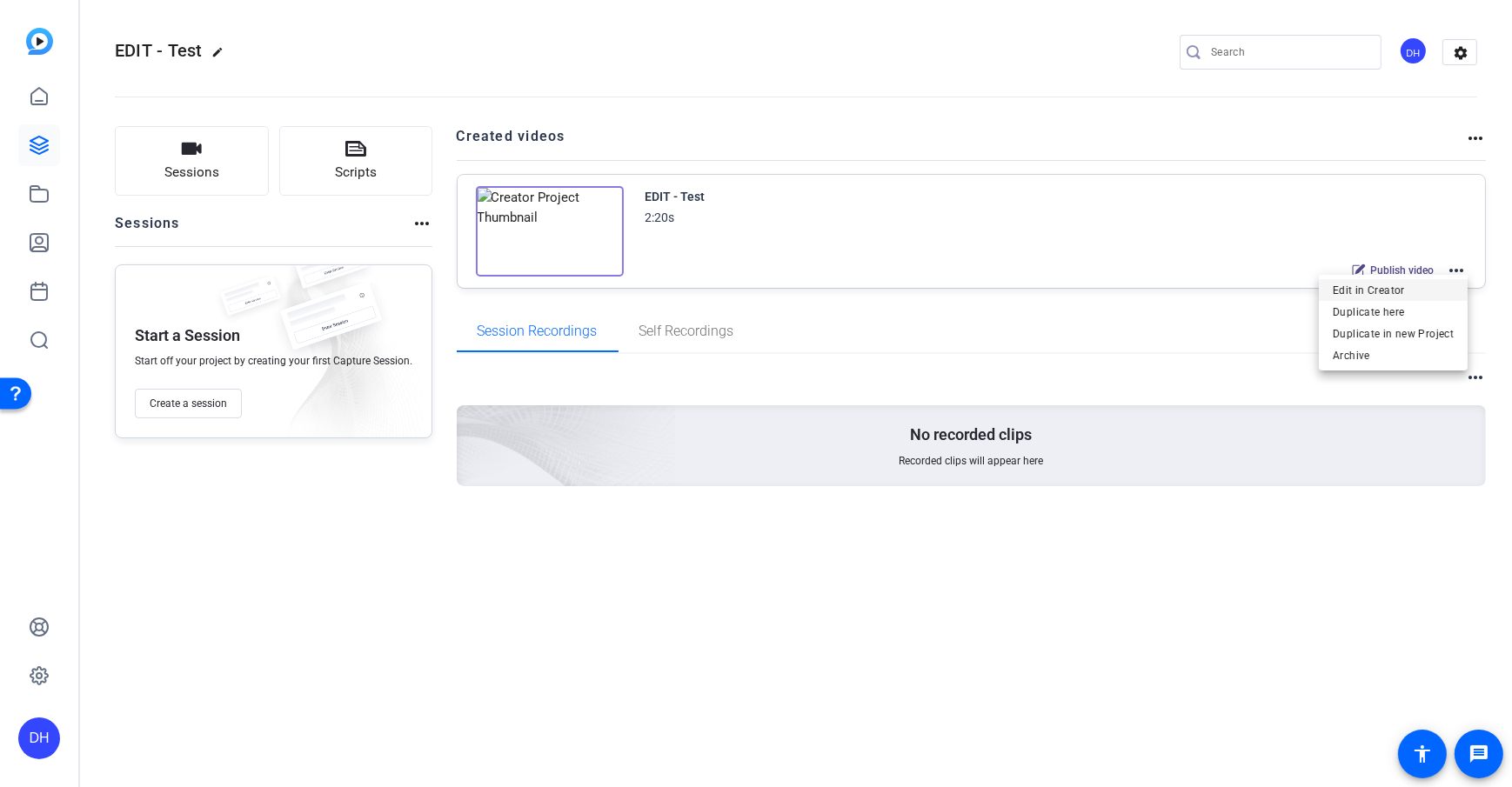 click on "Edit in Creator" at bounding box center [1393, 290] 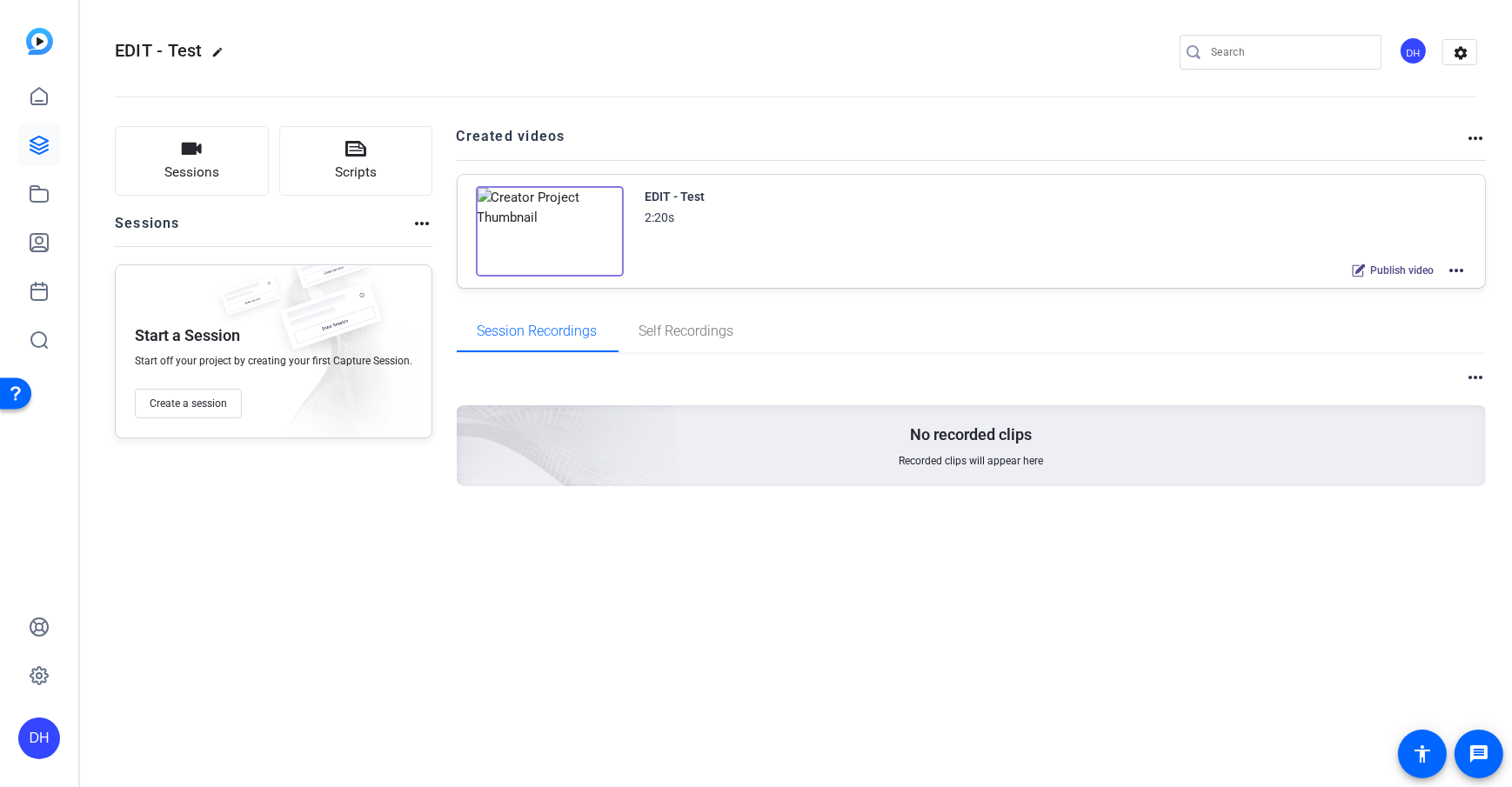 click on "more_horiz" 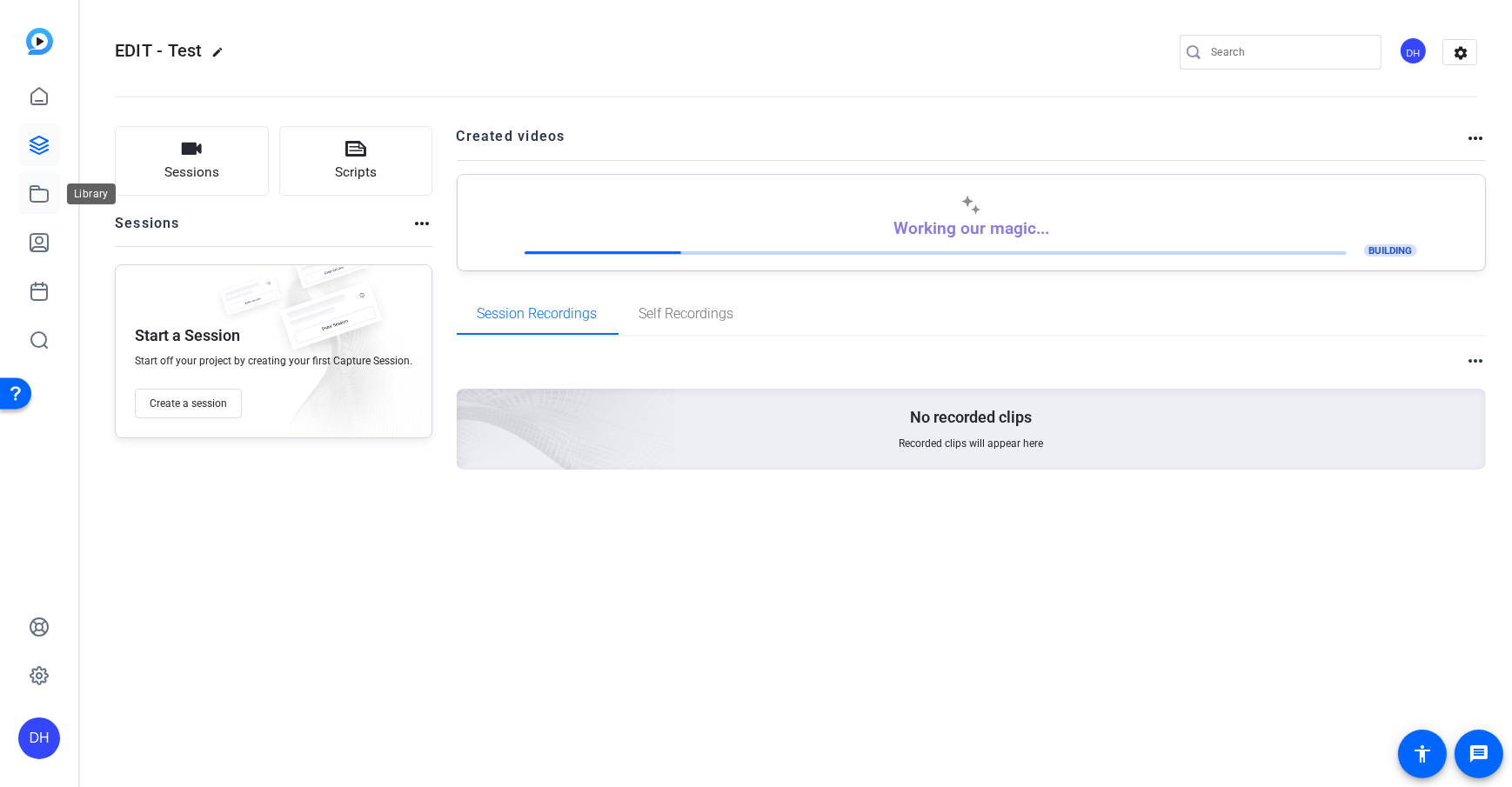 click 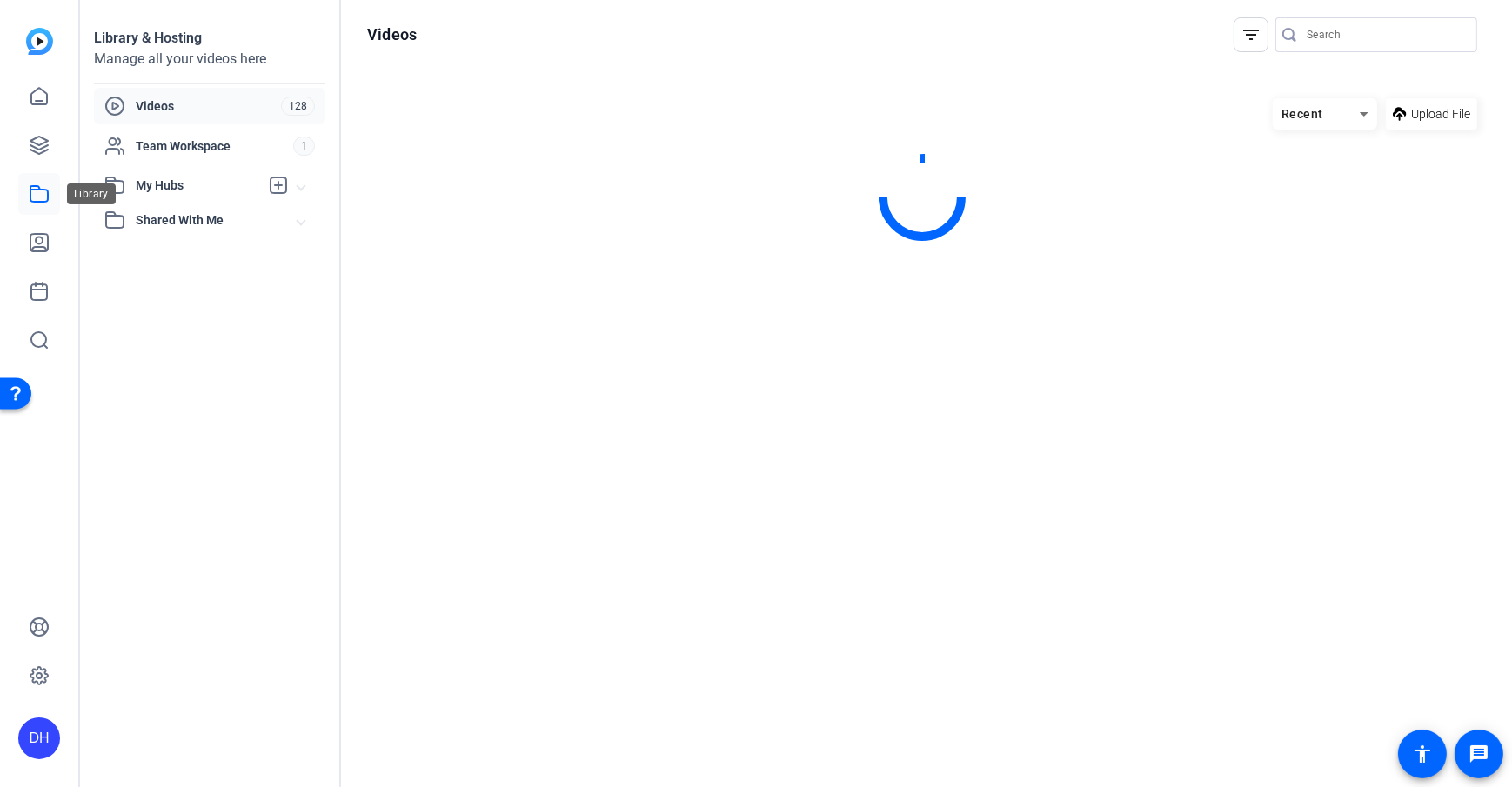click 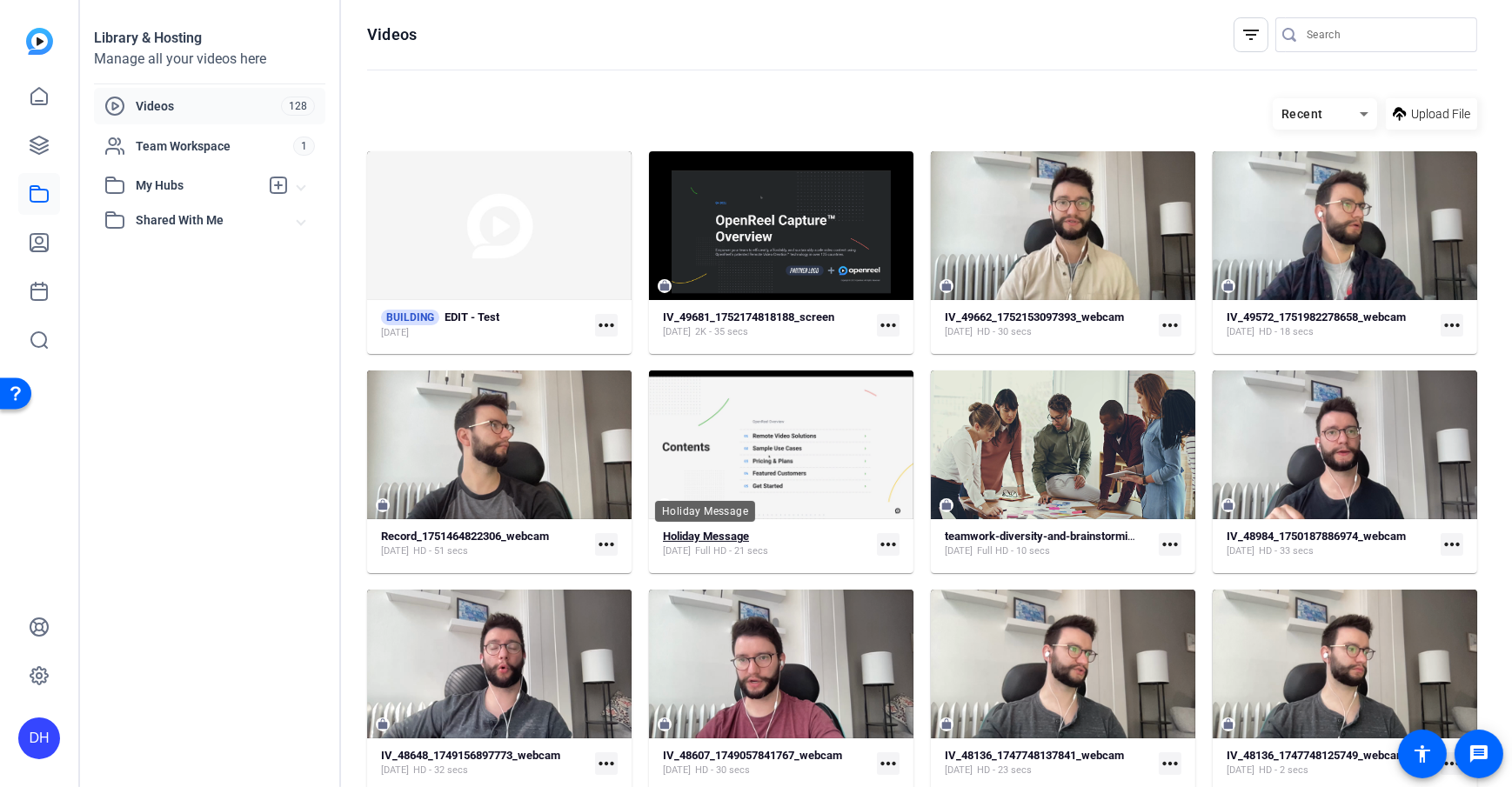 click on "Holiday Message" 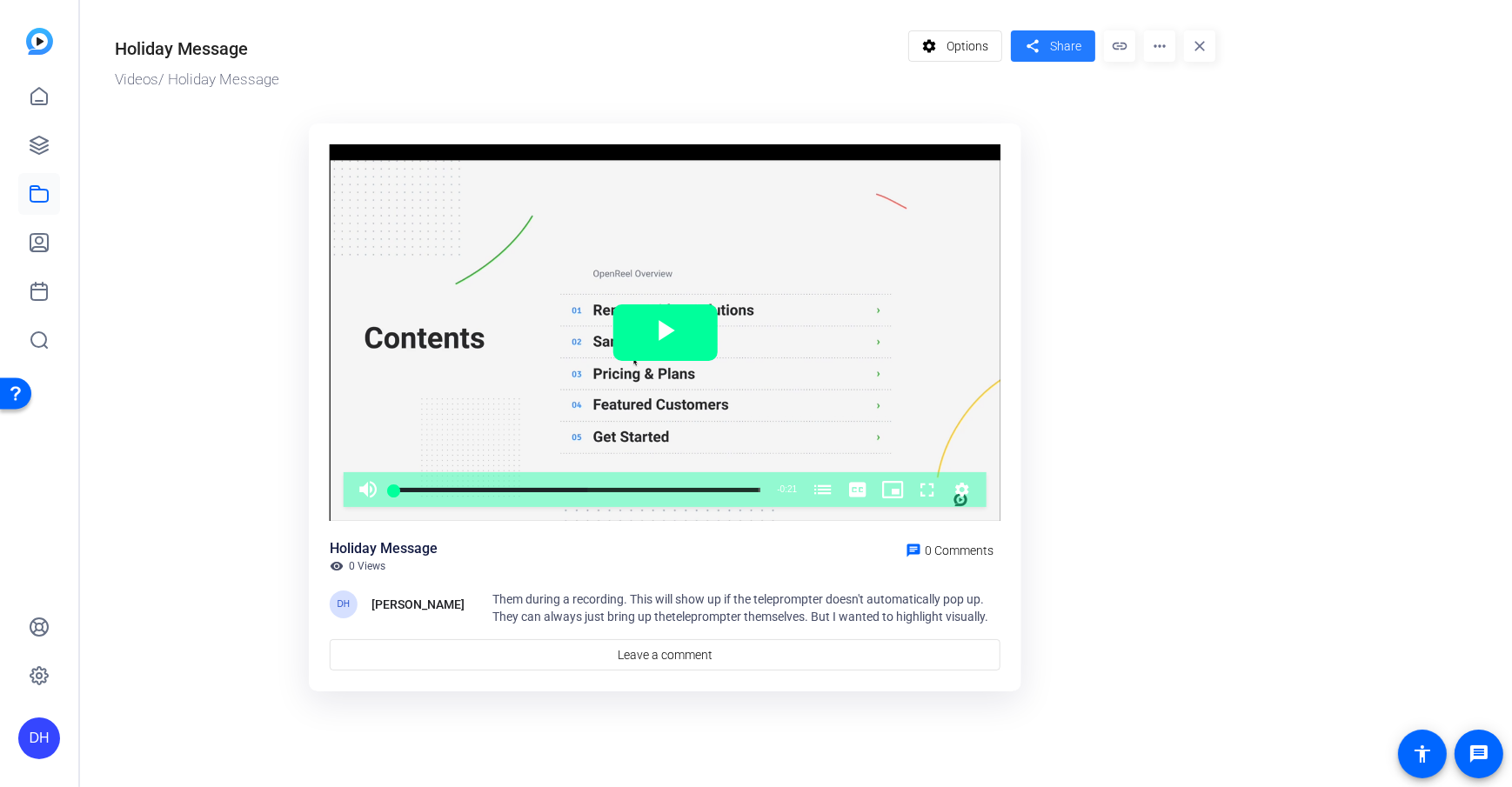 click on "Share" 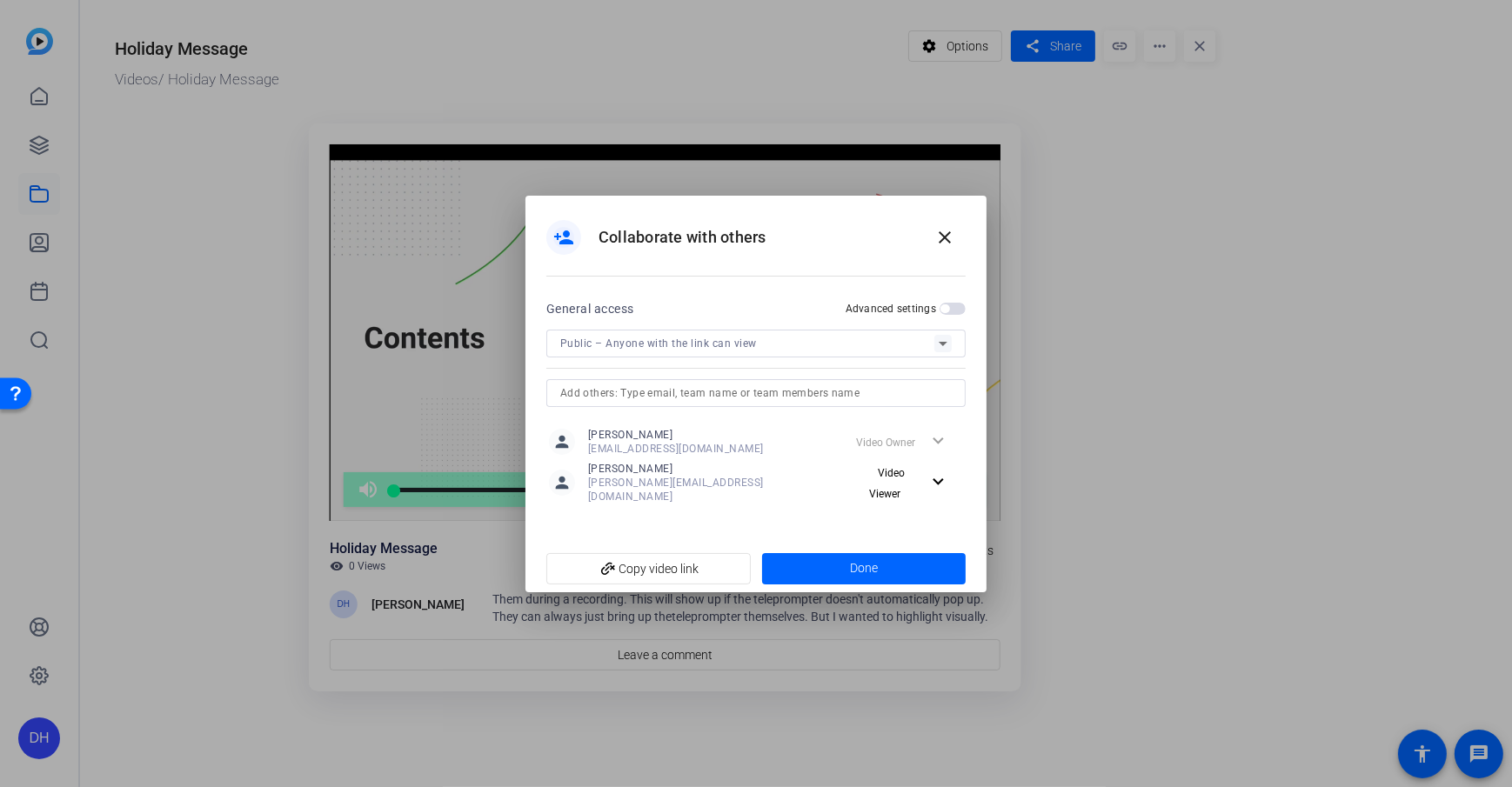click on "Public – Anyone with the link can view" at bounding box center (747, 343) 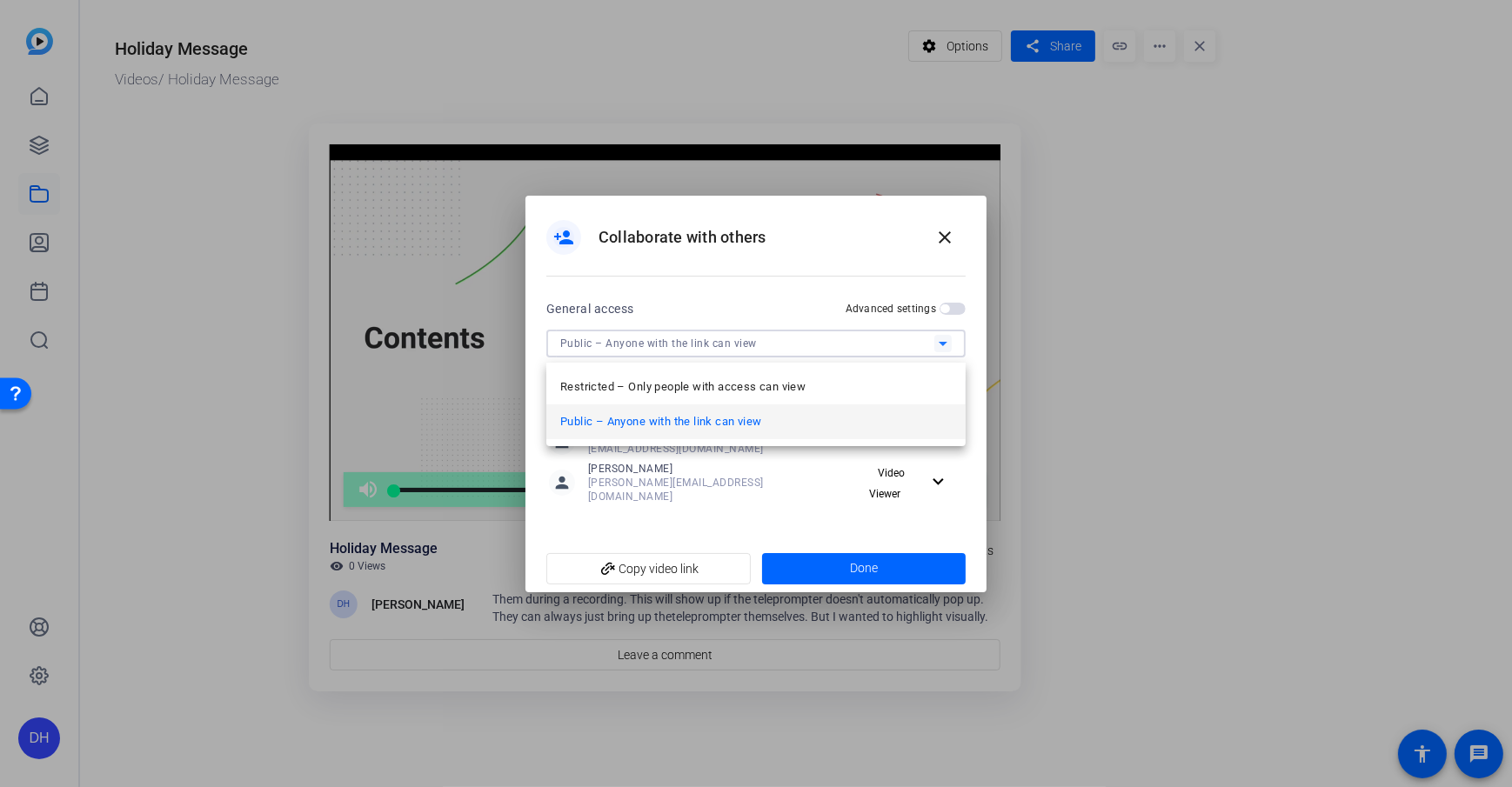 click on "Public – Anyone with the link can view" at bounding box center [660, 422] 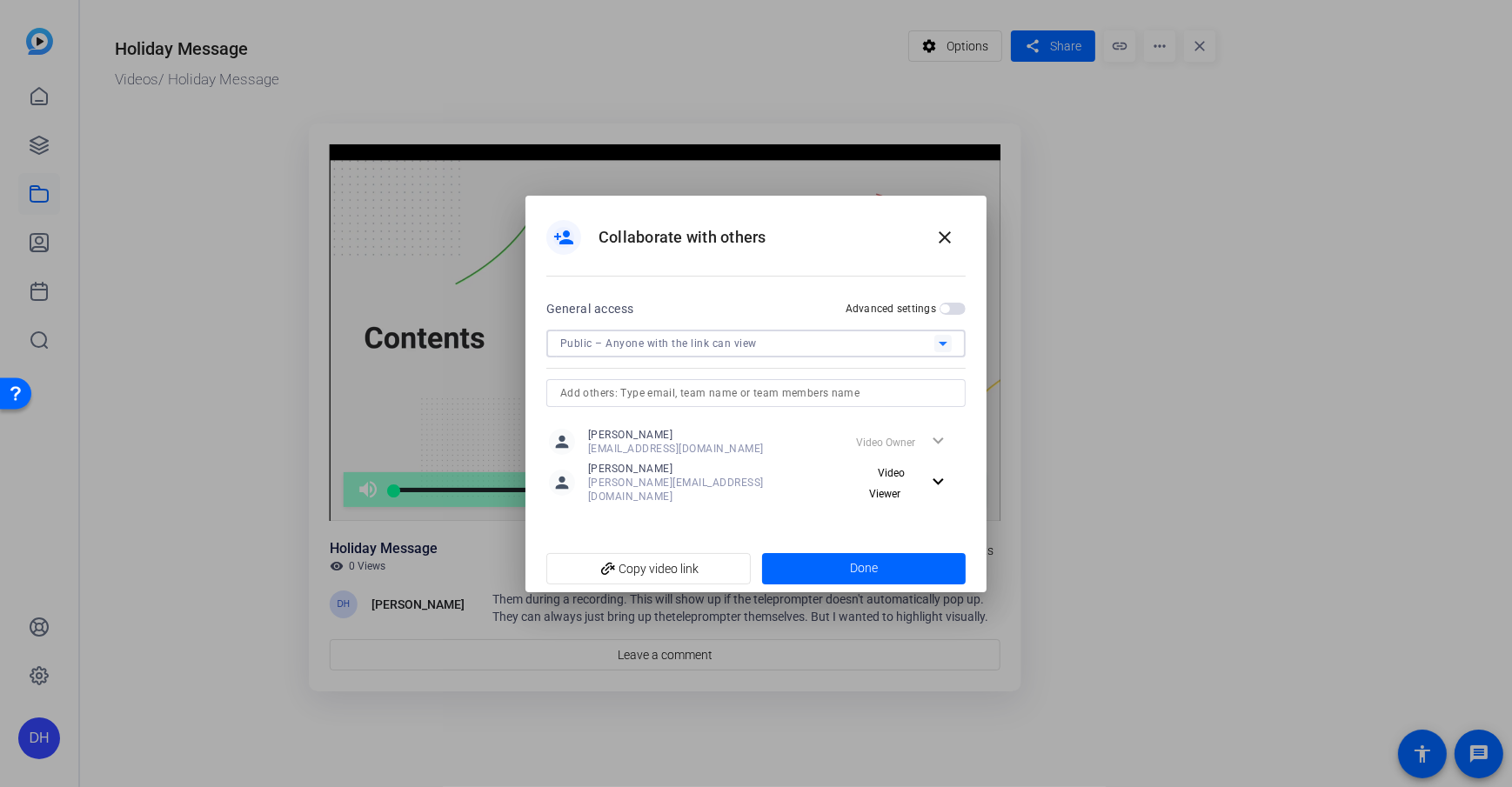 click at bounding box center [945, 309] 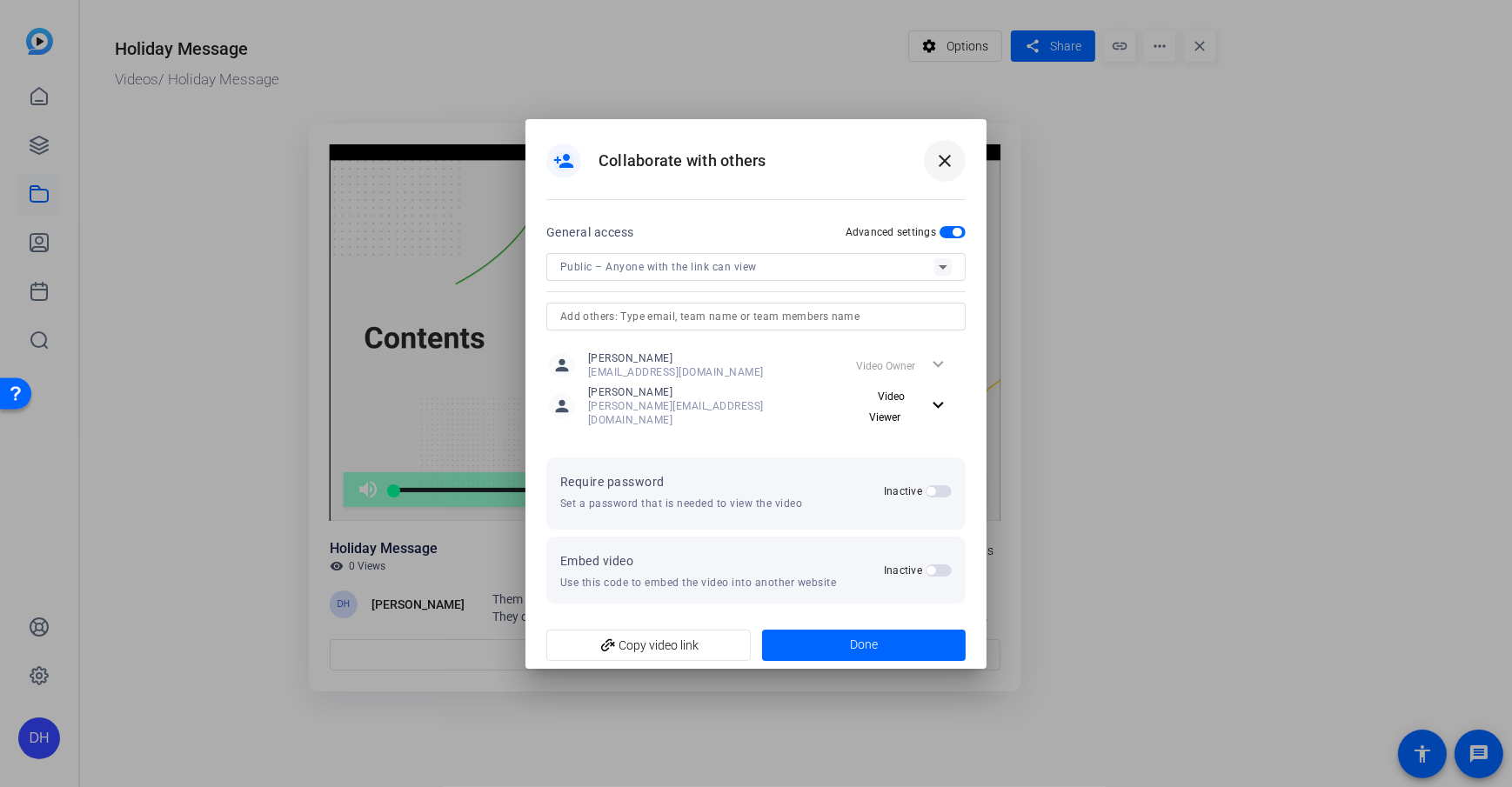 click on "close" at bounding box center [945, 161] 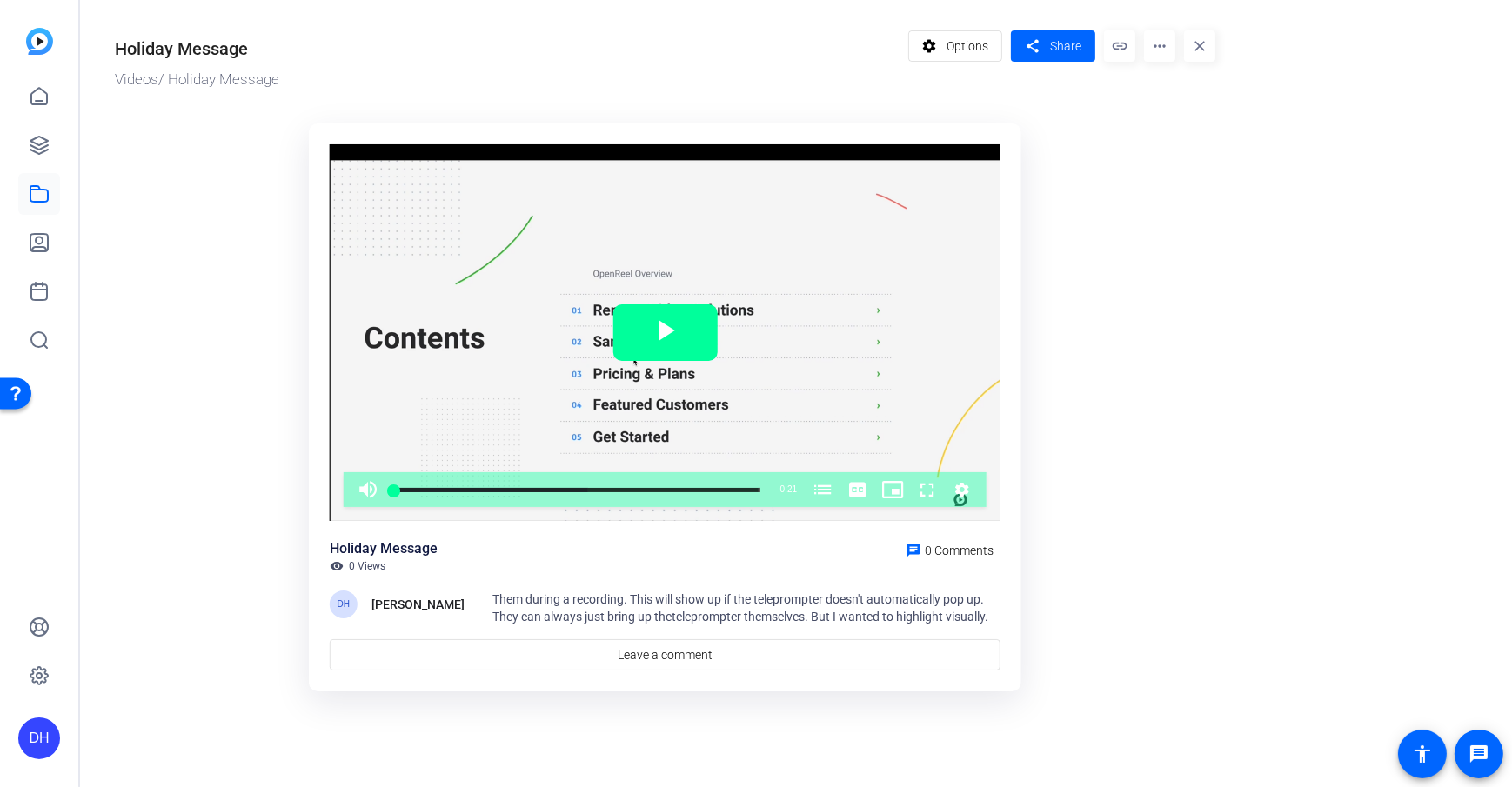 click on "Video Player is loading. Play Video Play Mute Current Time  0:00 / Duration  0:21 Loaded :  52.94% 0:00 Here's What Happens If the Teleprompter Doesn't Pop (00:00) Stream Type  LIVE Seek to live, currently behind live LIVE Remaining Time  - 0:21   1x Playback Rate Chapters Chapters Here's What Happens If the Teleprompter Doesn't Pop (00:00) , selected Descriptions descriptions off , selected Captions captions settings , opens captions settings dialog captions off , selected English  Captions Spanish  Captions Italian  Captions German  Captions French  Captions Audio Track default , selected Picture-in-Picture Fullscreen This is a modal window. Beginning of dialog window. Escape will cancel and close the window. Text Color White Black [PERSON_NAME] Blue Yellow Magenta Cyan Transparency Opaque Semi-Transparent Background Color Black White [PERSON_NAME] Blue Yellow Magenta Cyan Transparency Opaque Semi-Transparent Transparent Window Color Black White [PERSON_NAME] Blue Yellow Magenta Cyan Transparency Transparent" 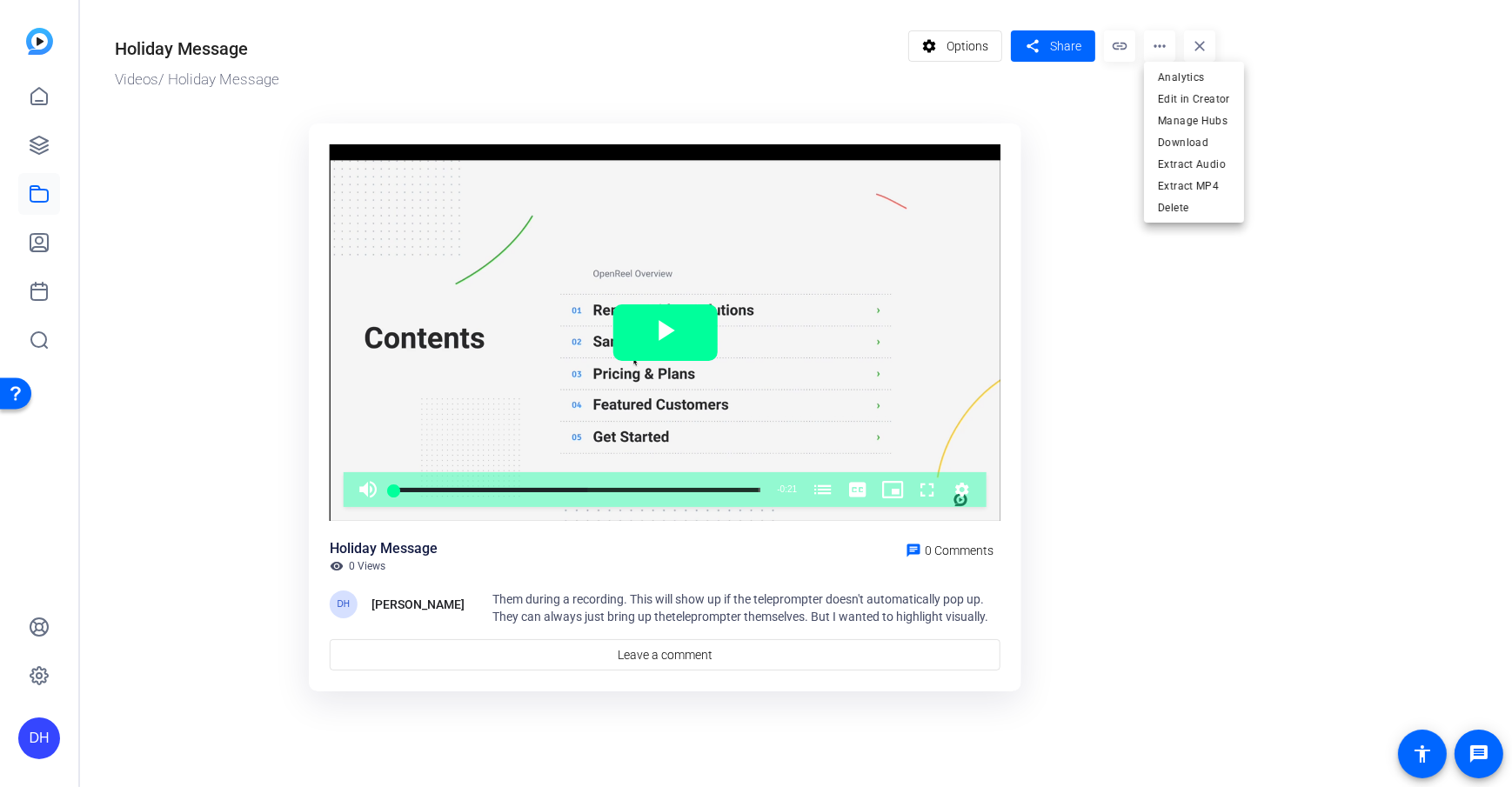 click at bounding box center [756, 393] 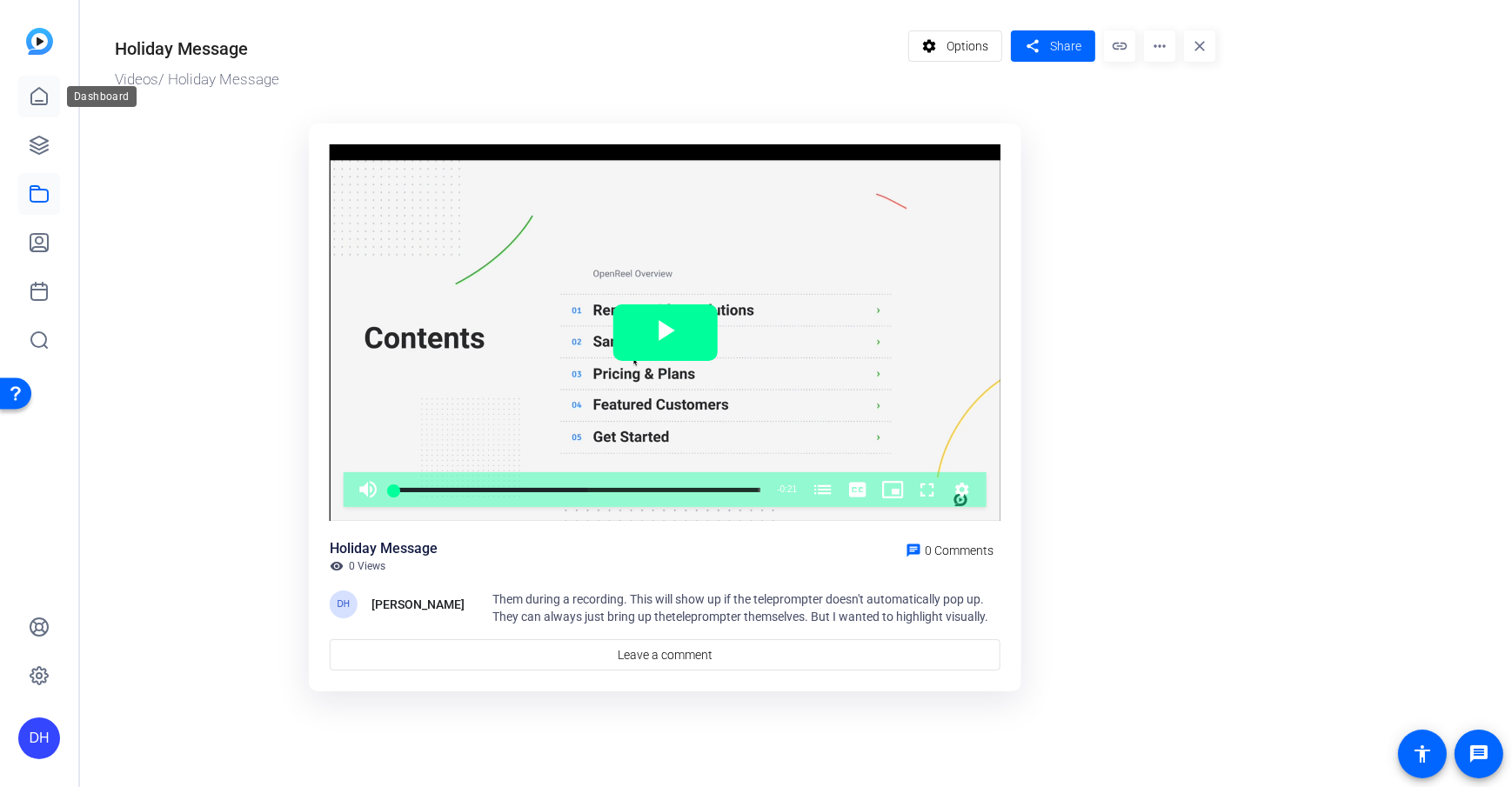 click 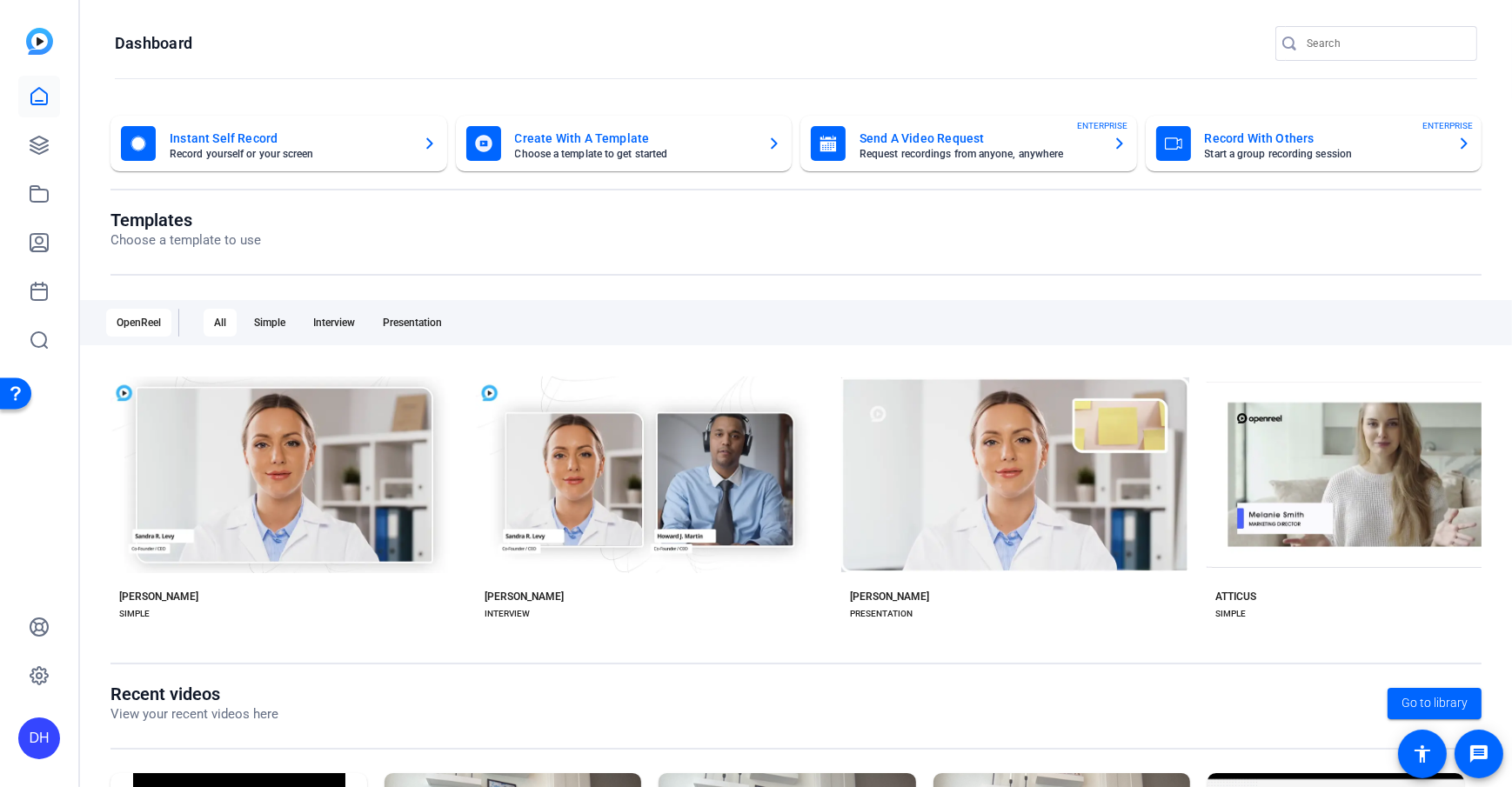 drag, startPoint x: 55, startPoint y: 711, endPoint x: 37, endPoint y: 741, distance: 34.985711 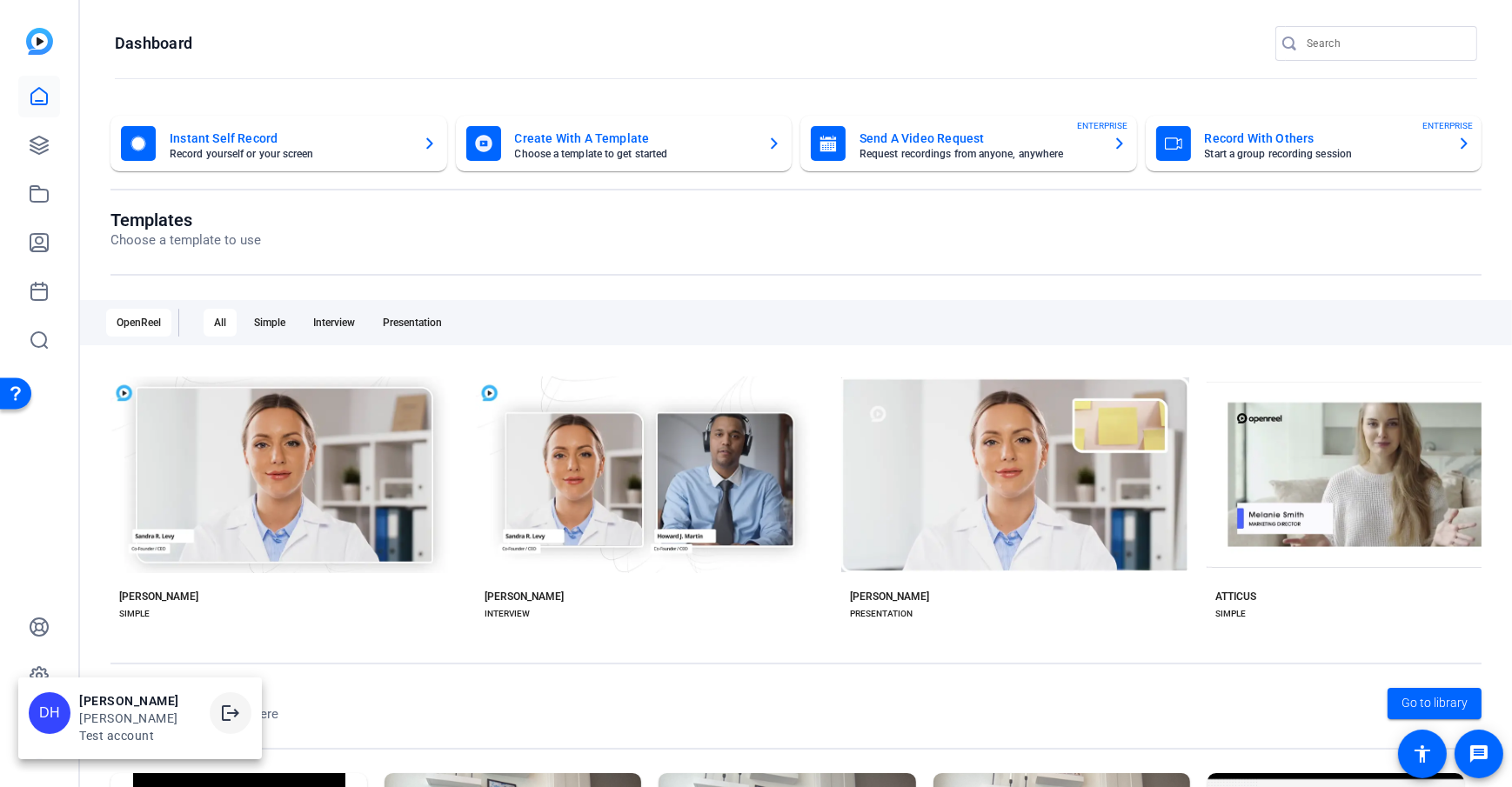 click at bounding box center (231, 713) 